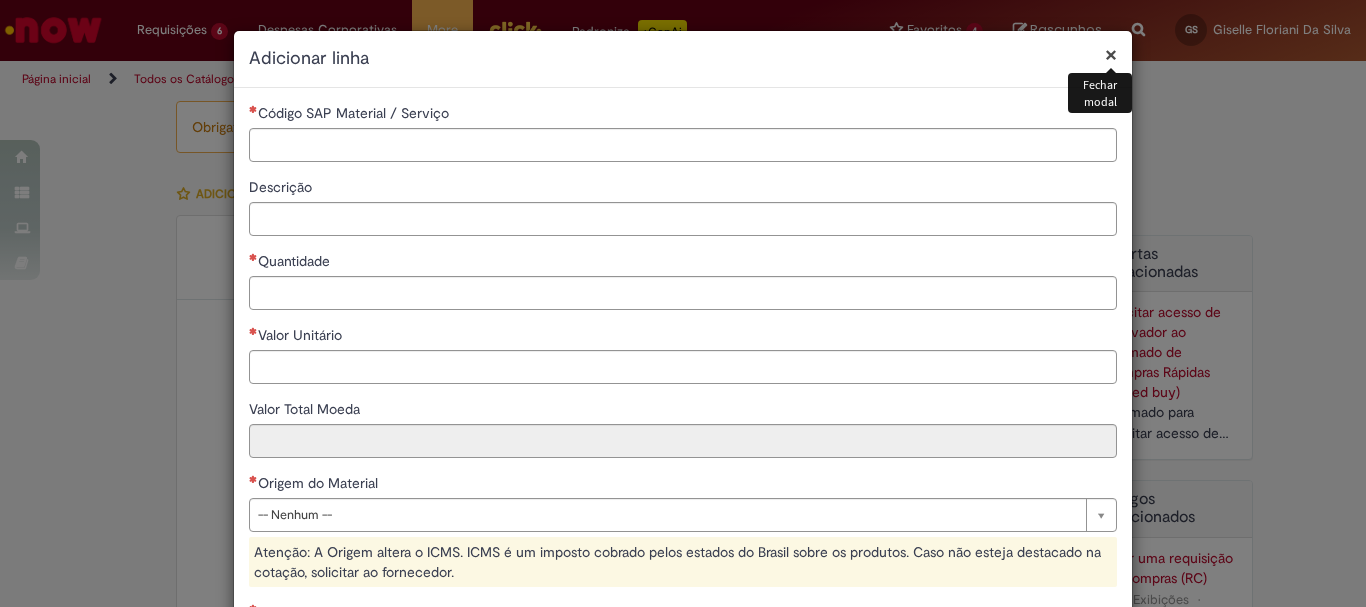 select on "**********" 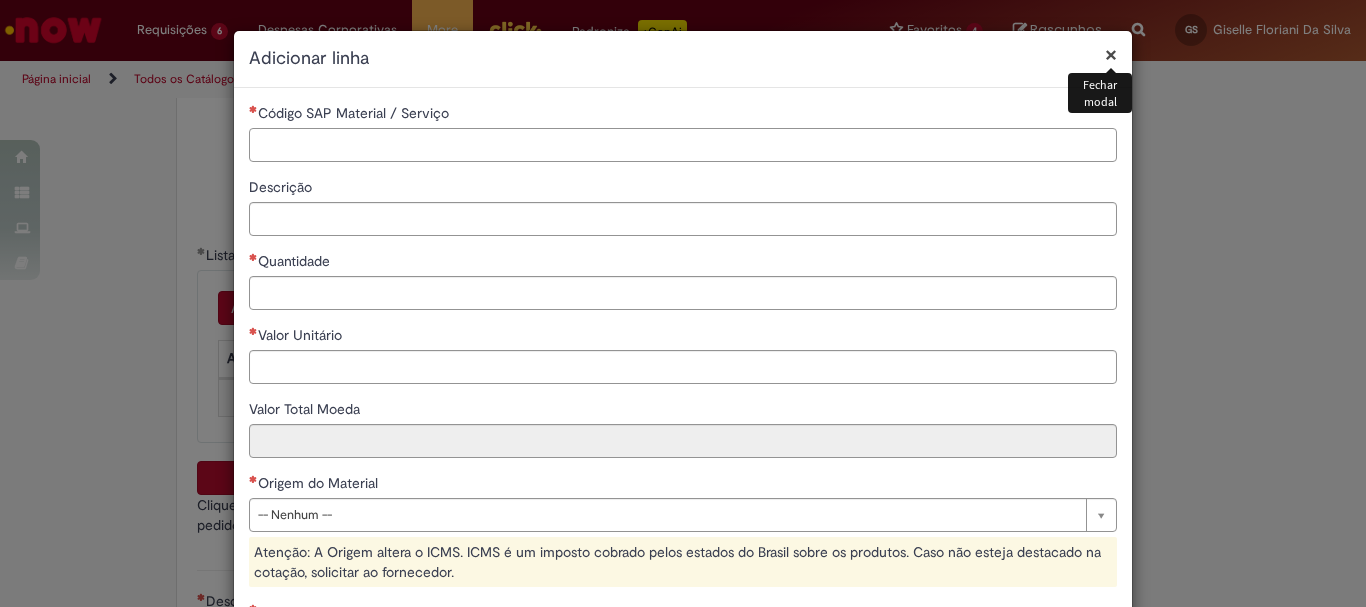click on "Código SAP Material / Serviço" at bounding box center (683, 145) 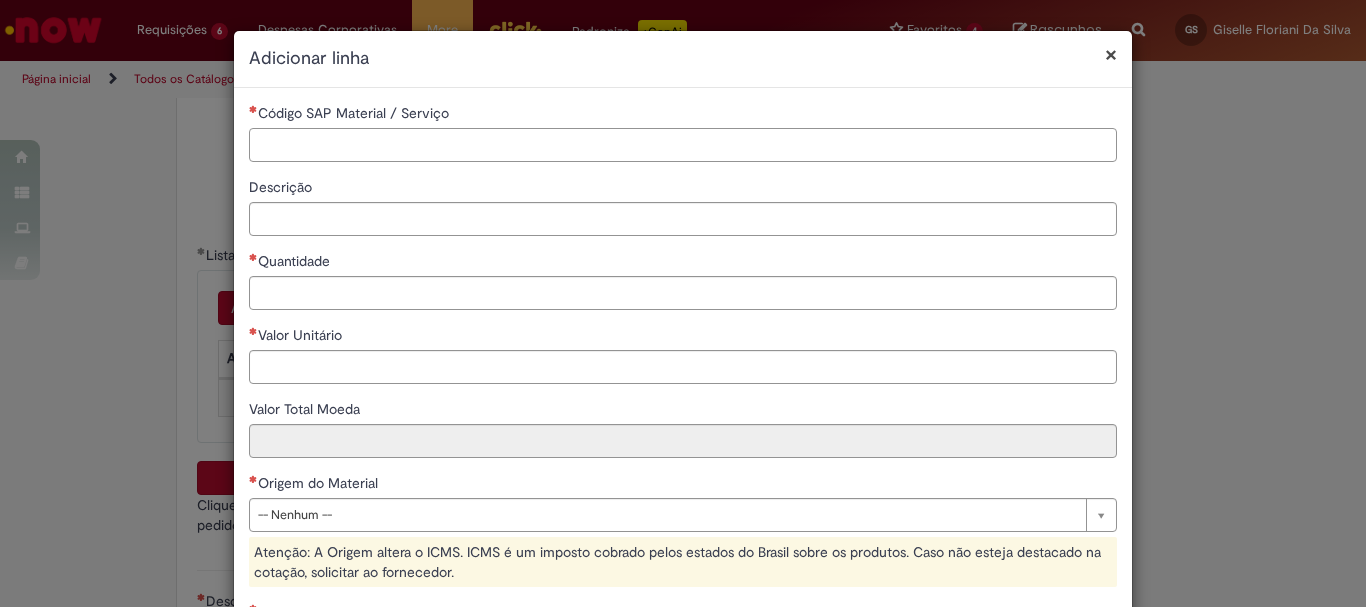 paste on "********" 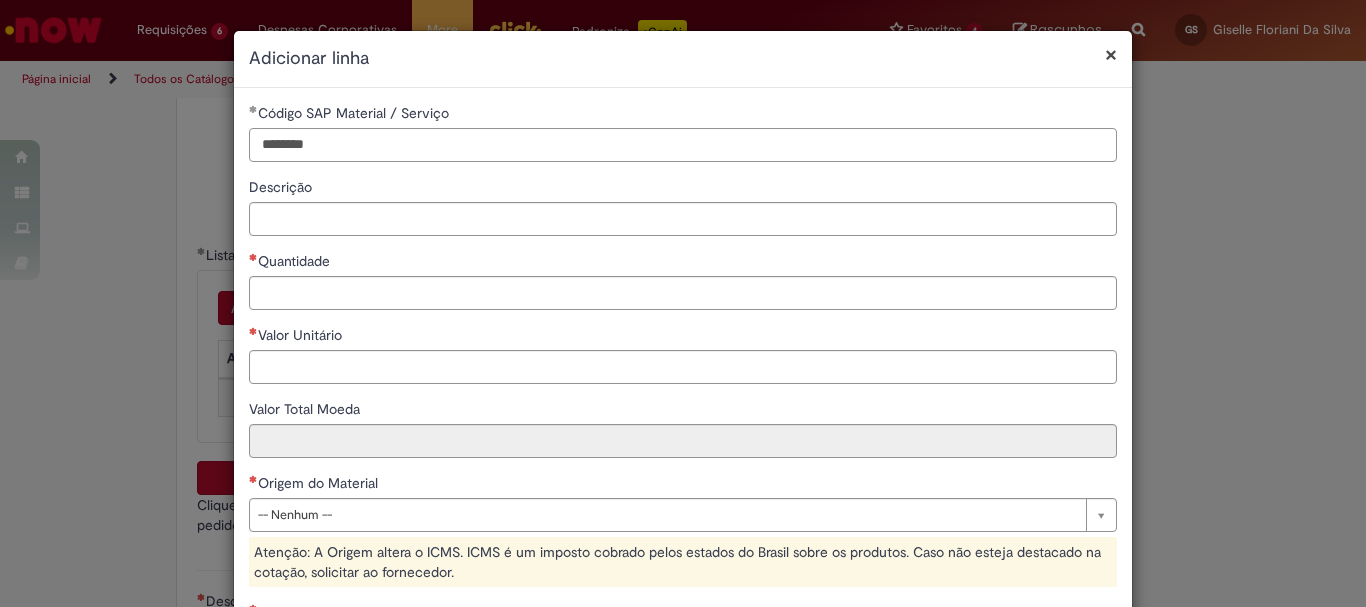 type on "********" 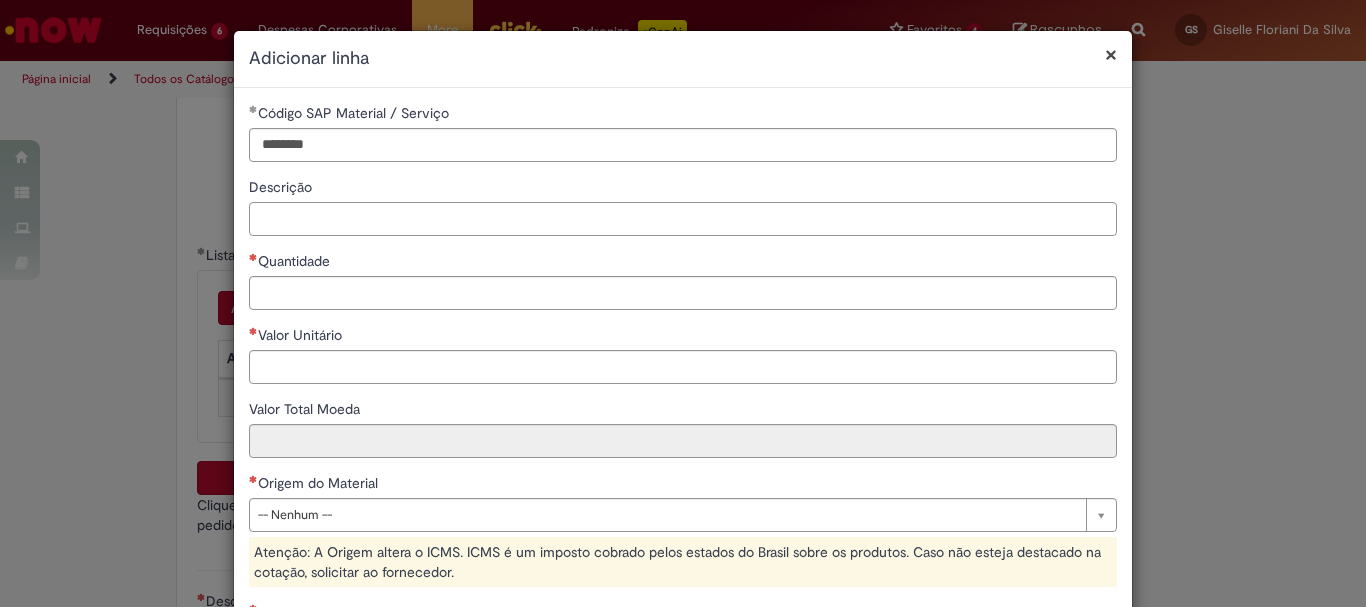 click on "Descrição" at bounding box center (683, 219) 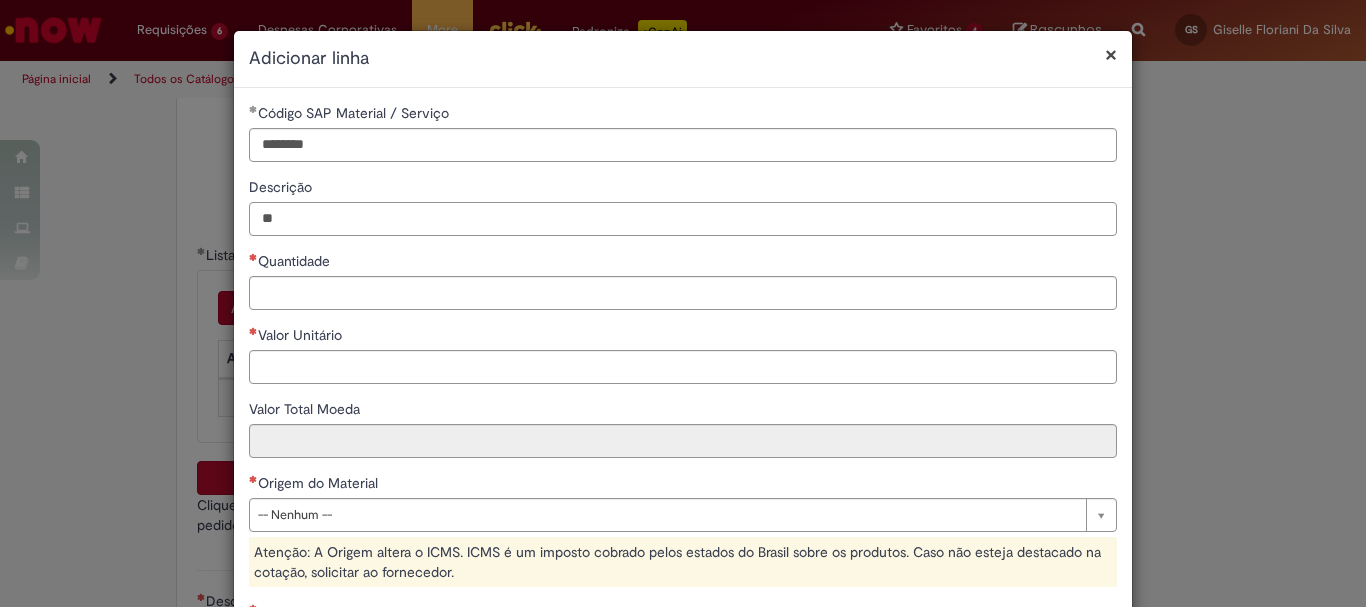 type on "*" 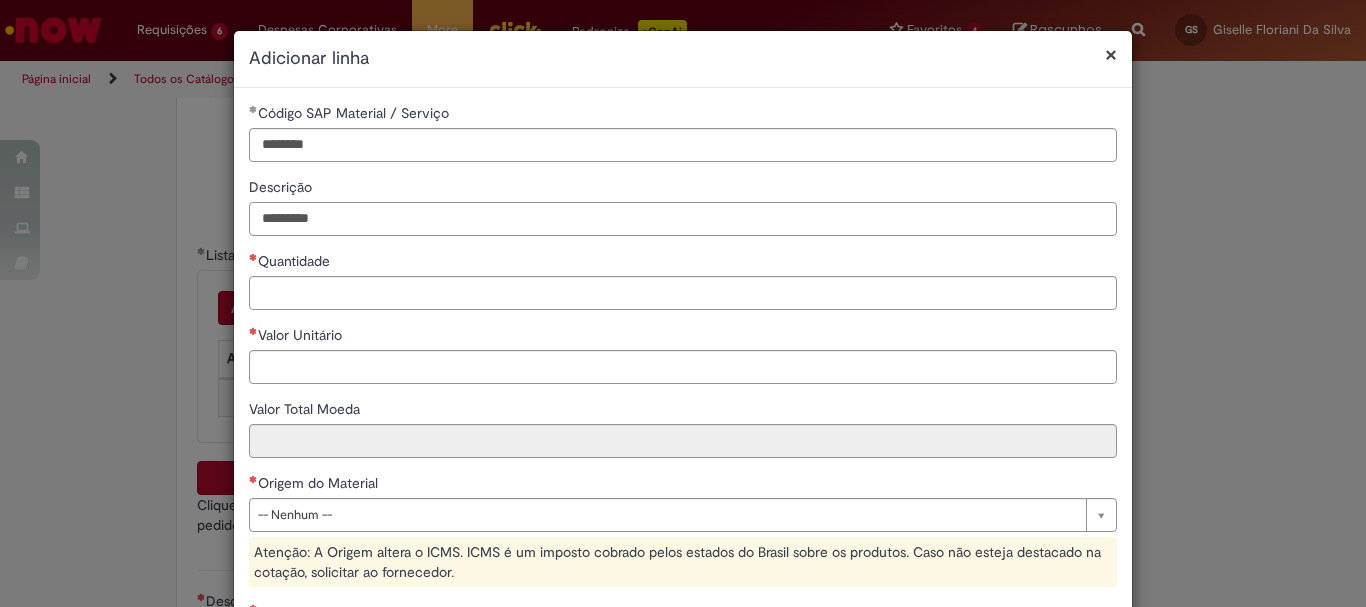 type on "*********" 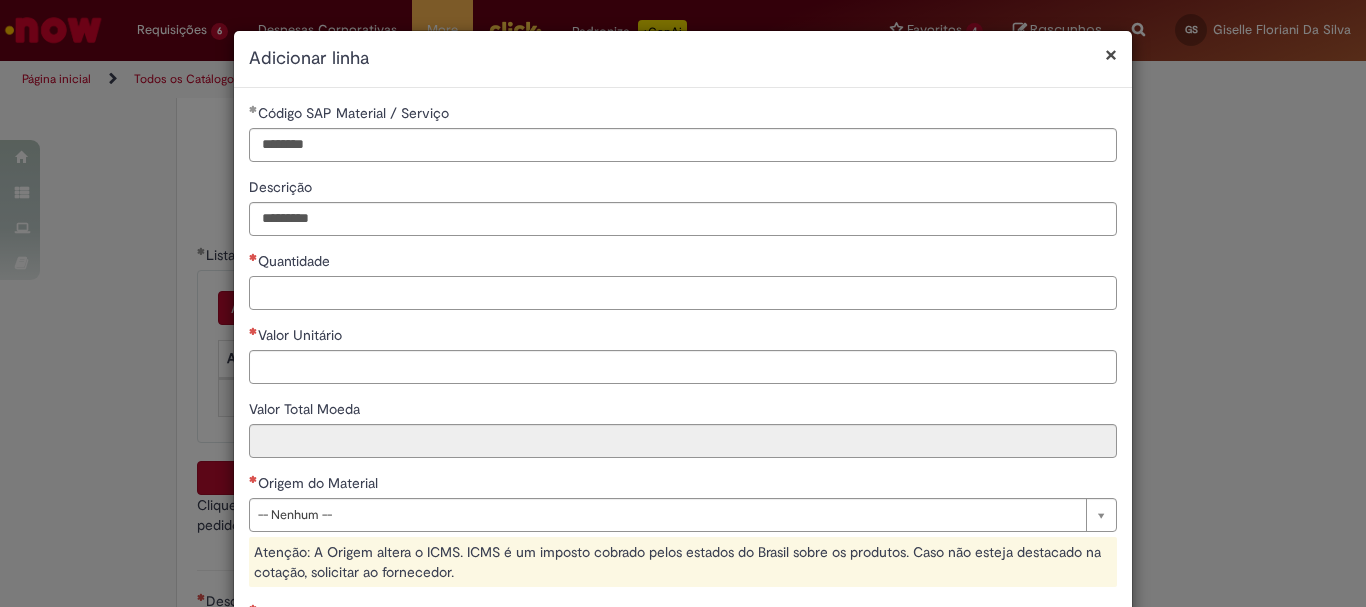 click on "Quantidade" at bounding box center [683, 293] 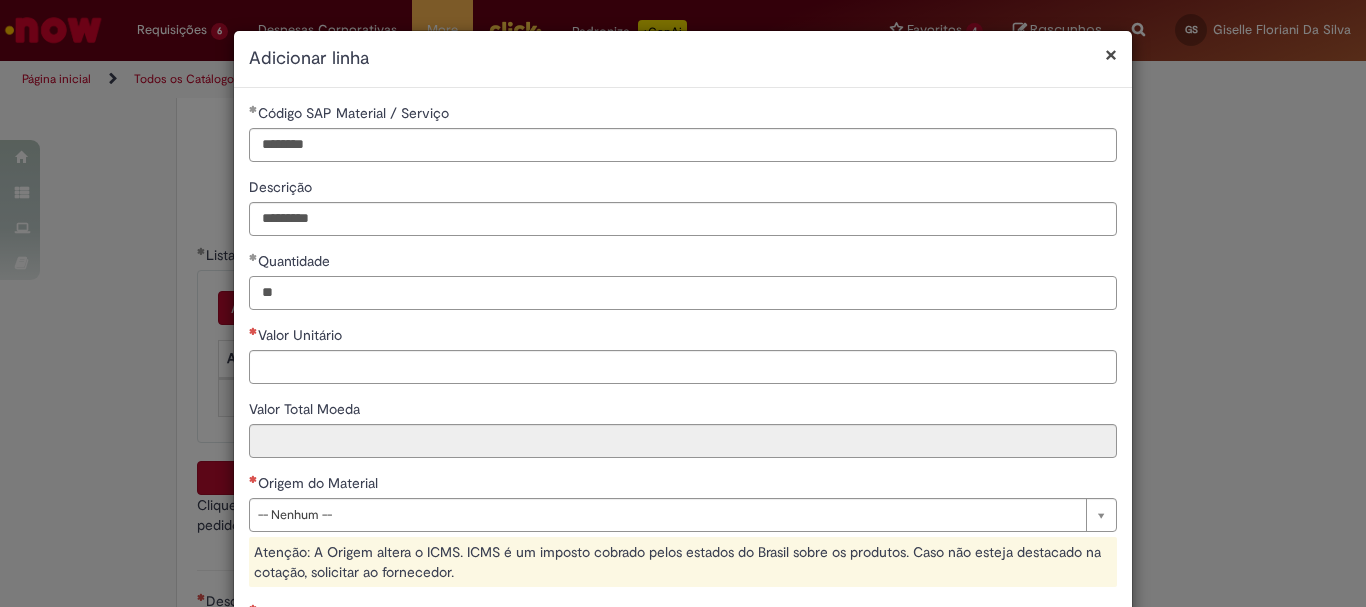type on "**" 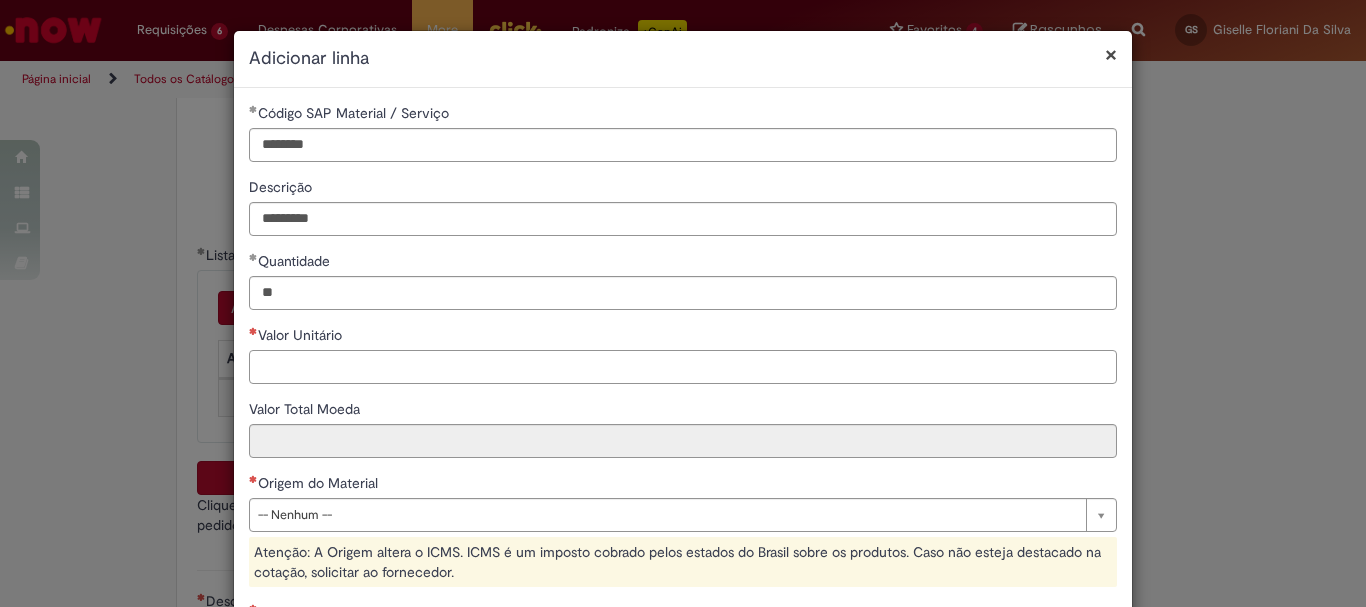 click on "Valor Unitário" at bounding box center (683, 367) 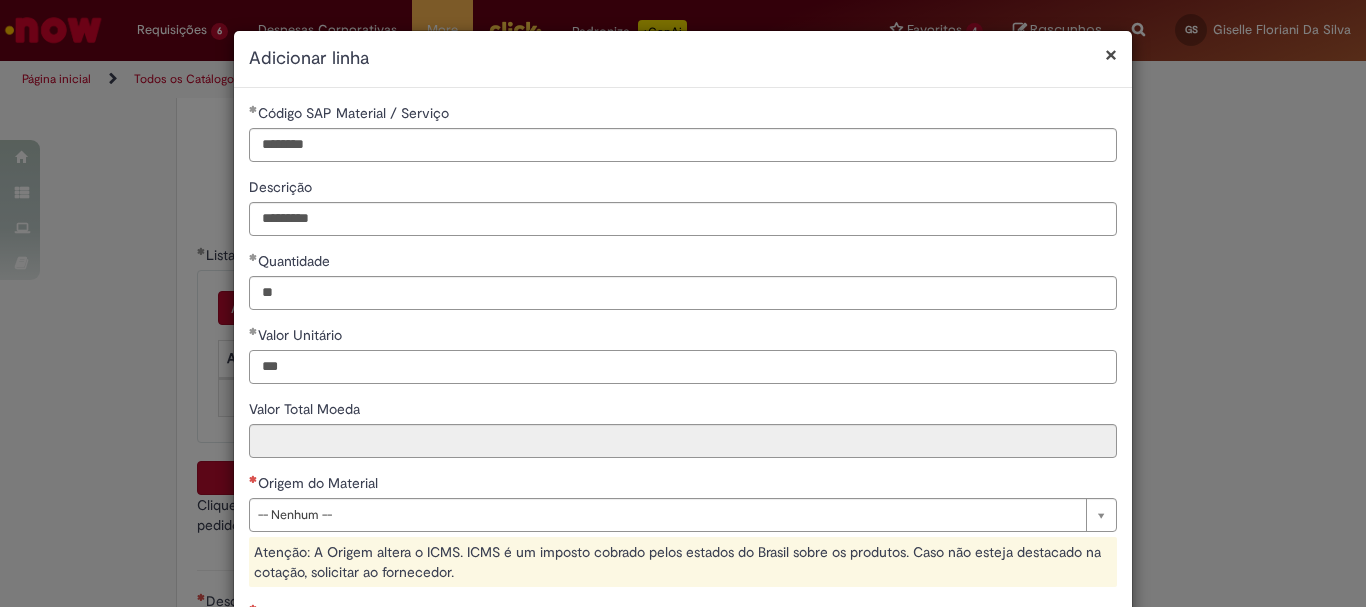 scroll, scrollTop: 200, scrollLeft: 0, axis: vertical 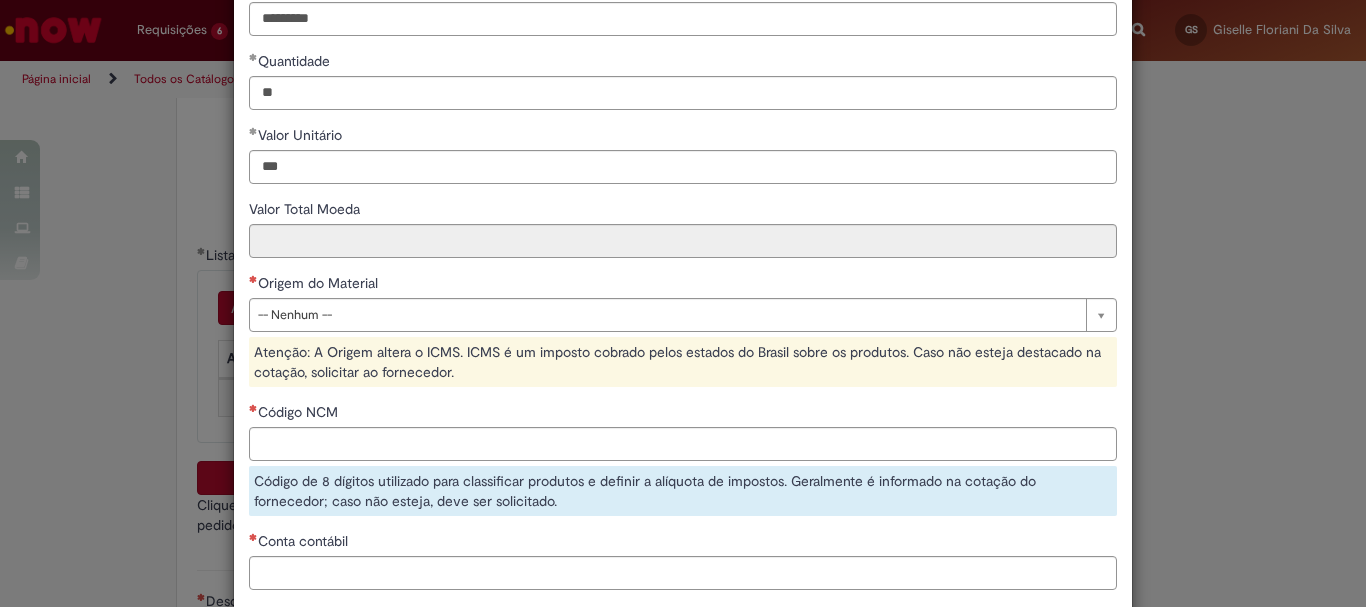 type on "******" 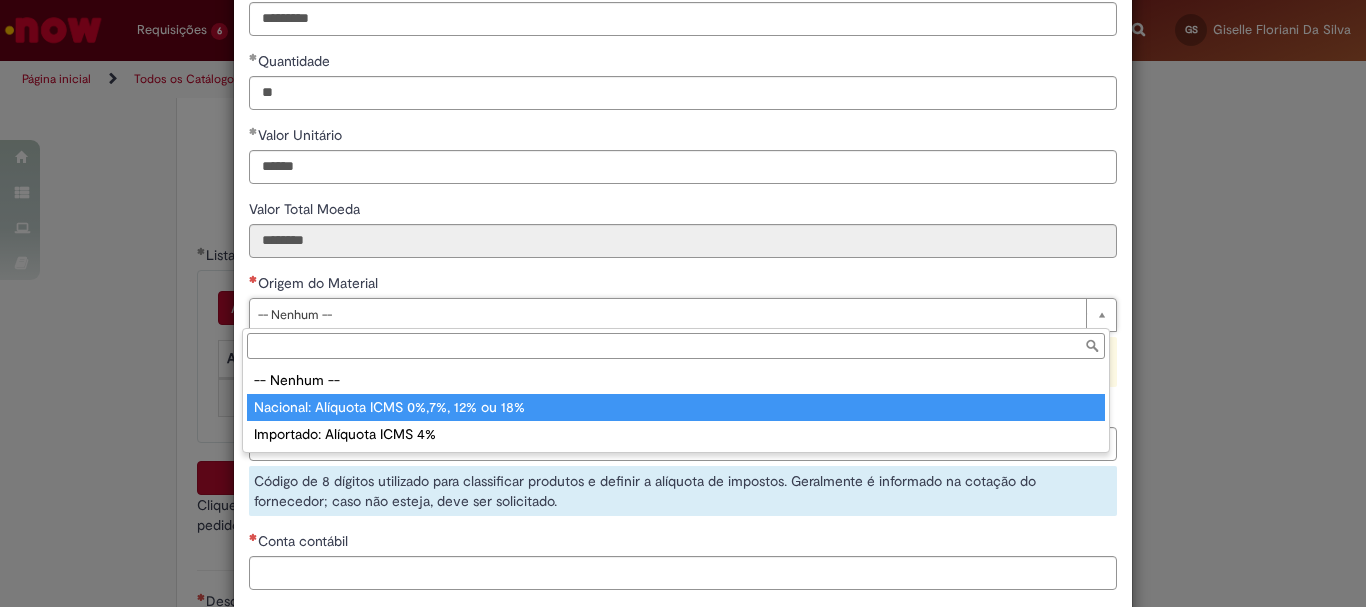 type on "**********" 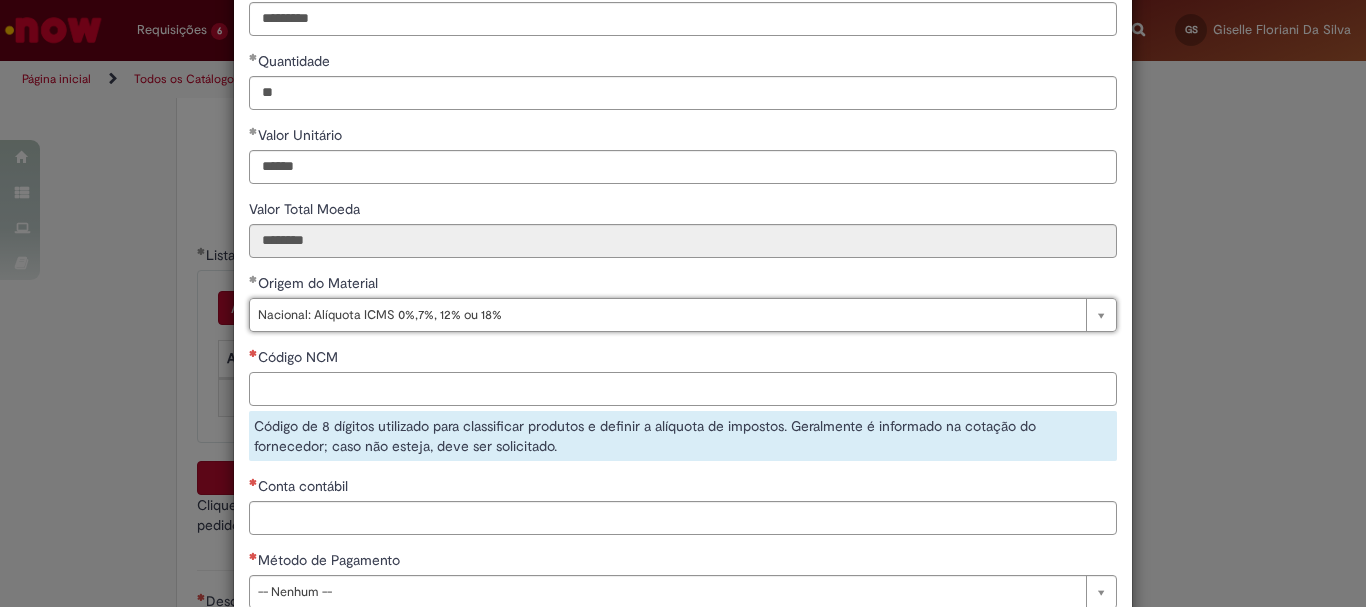 click on "Código NCM" at bounding box center (683, 389) 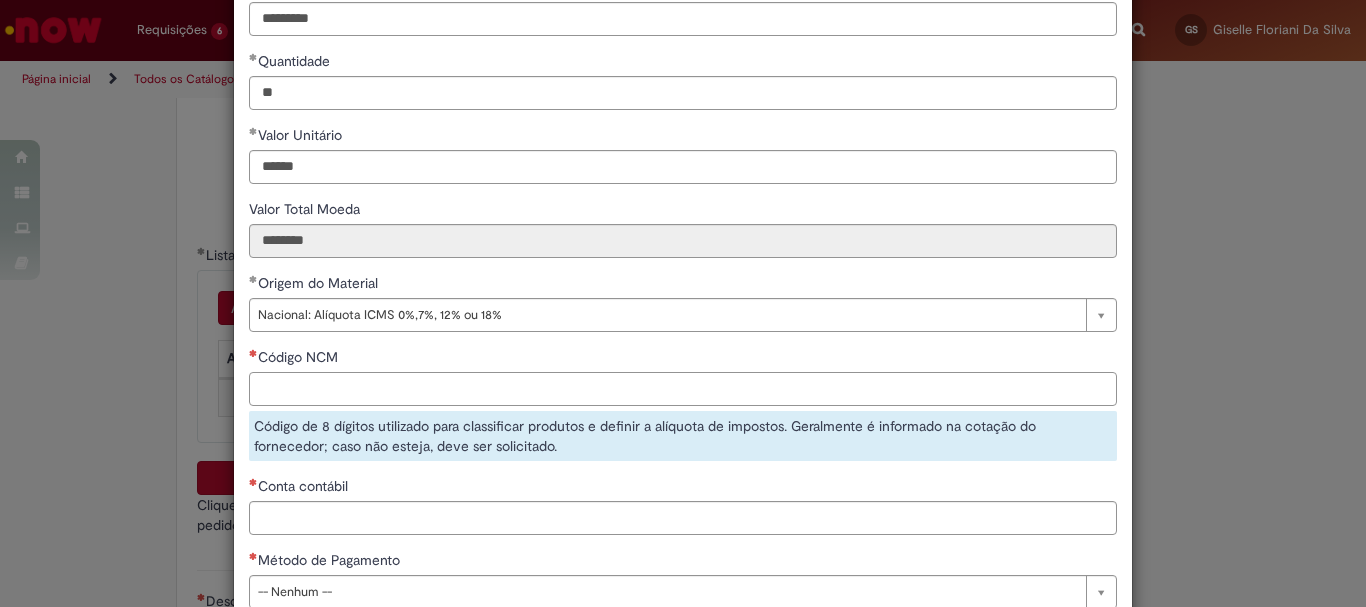 paste on "********" 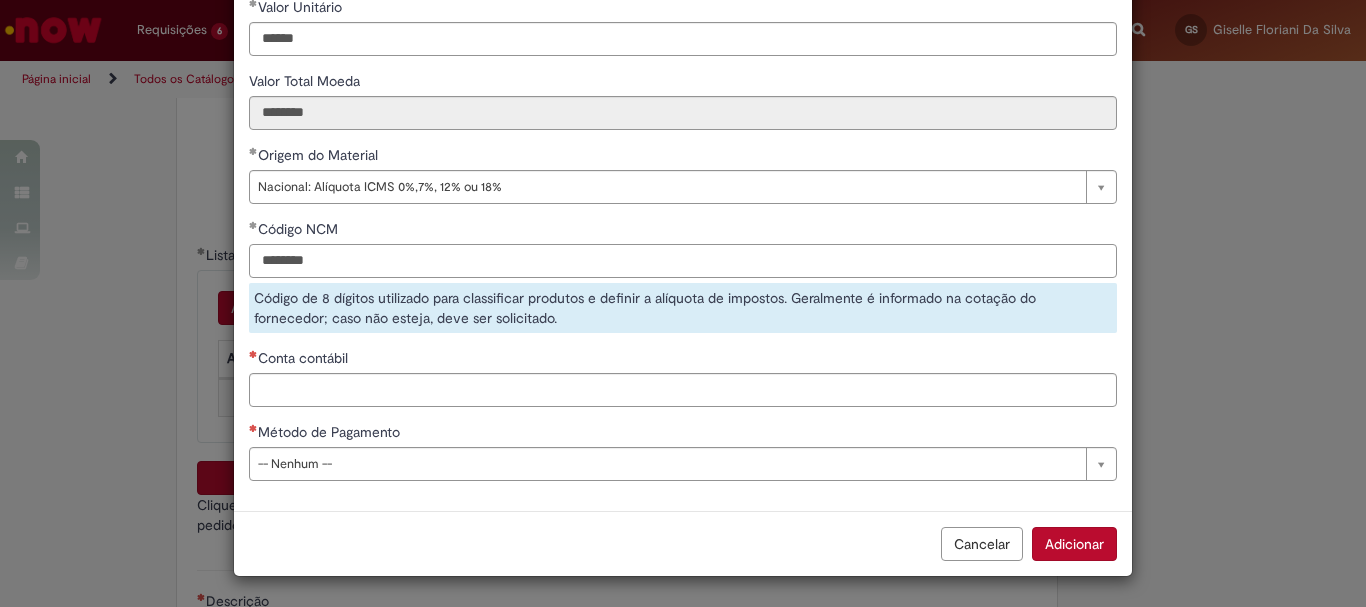 type on "********" 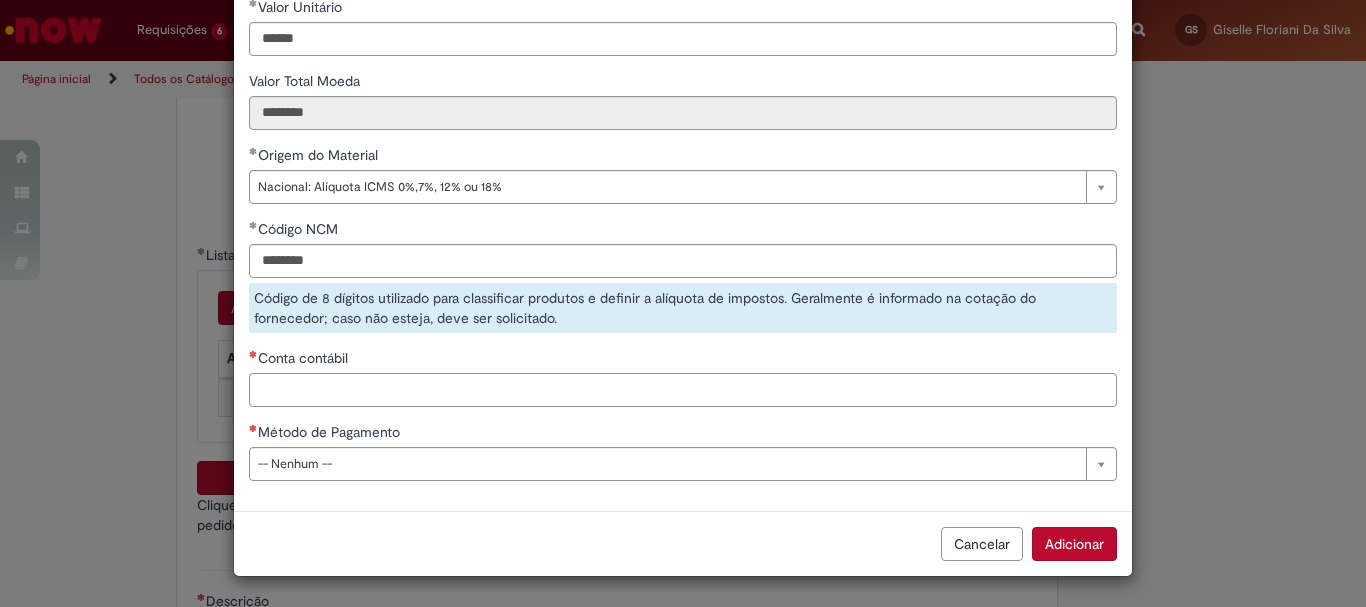 click on "Conta contábil" at bounding box center (683, 390) 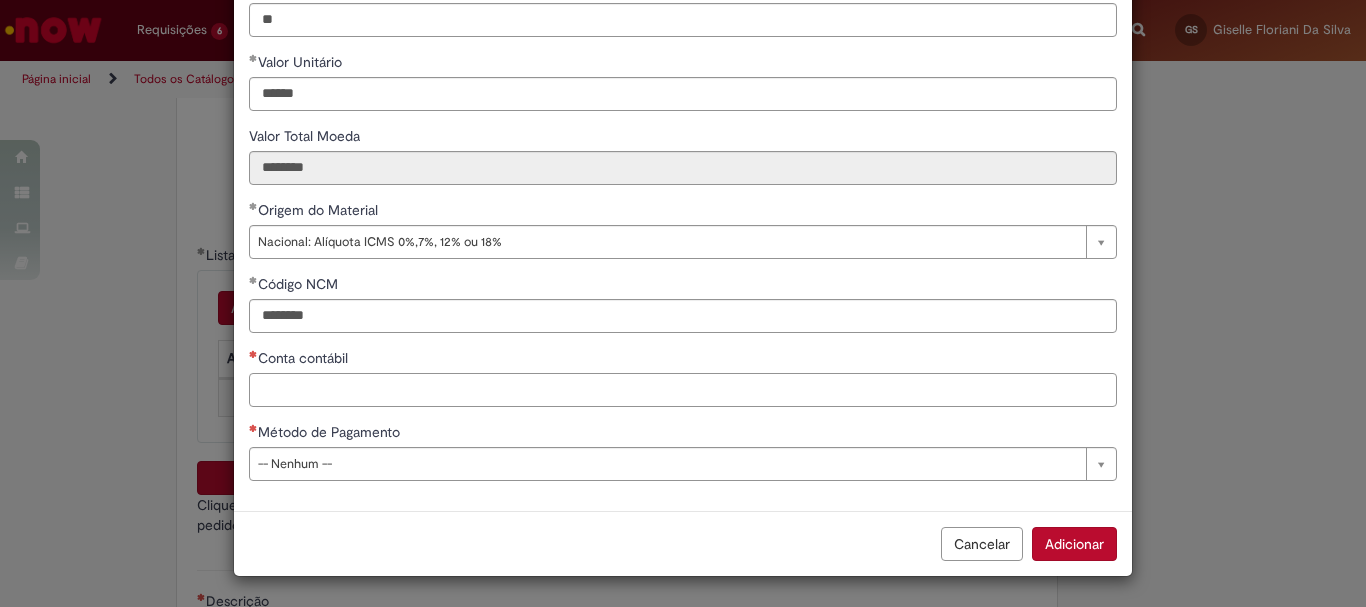 scroll, scrollTop: 273, scrollLeft: 0, axis: vertical 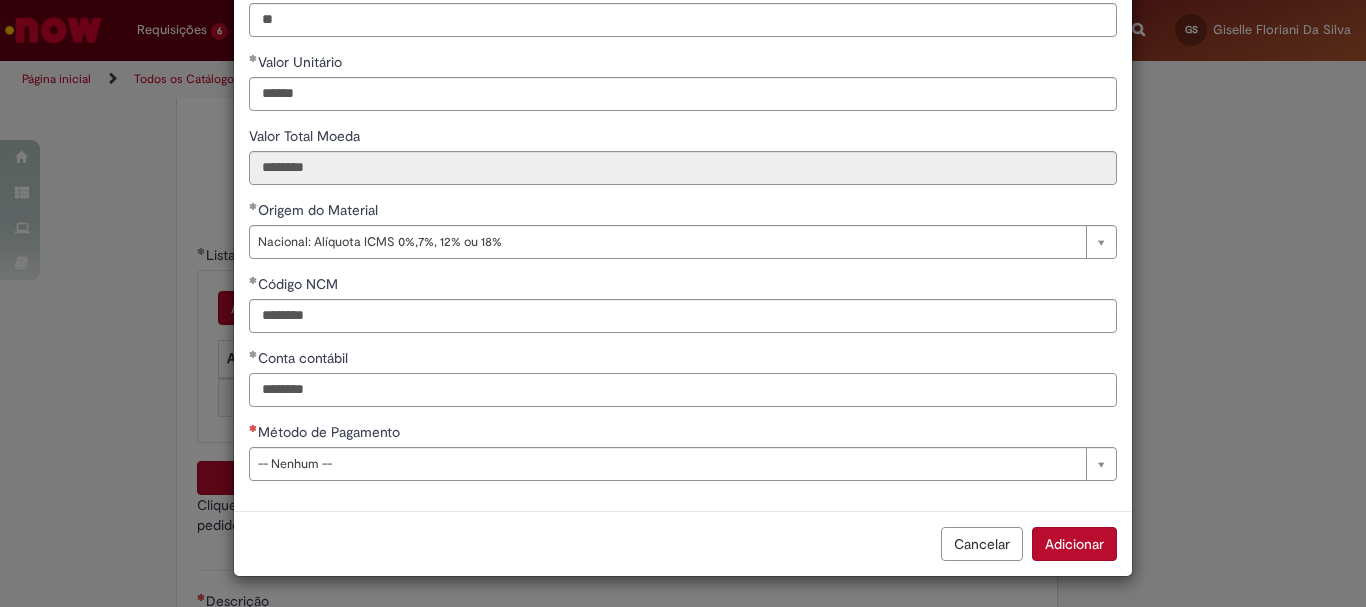 type on "********" 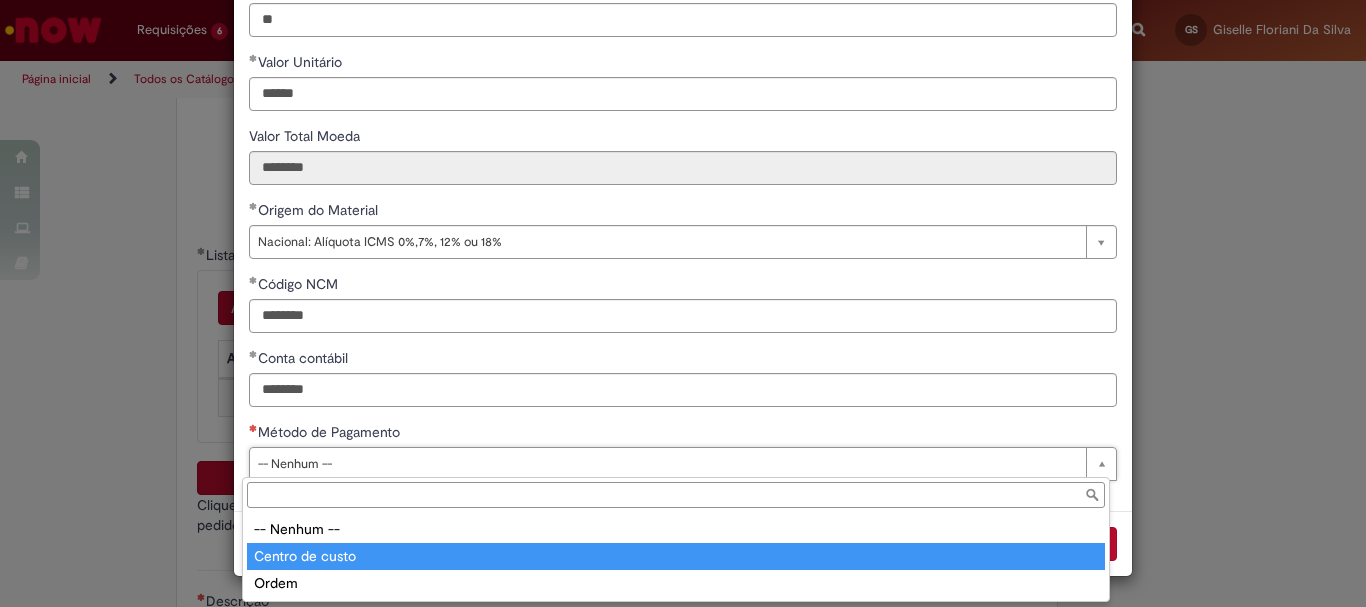 type on "**********" 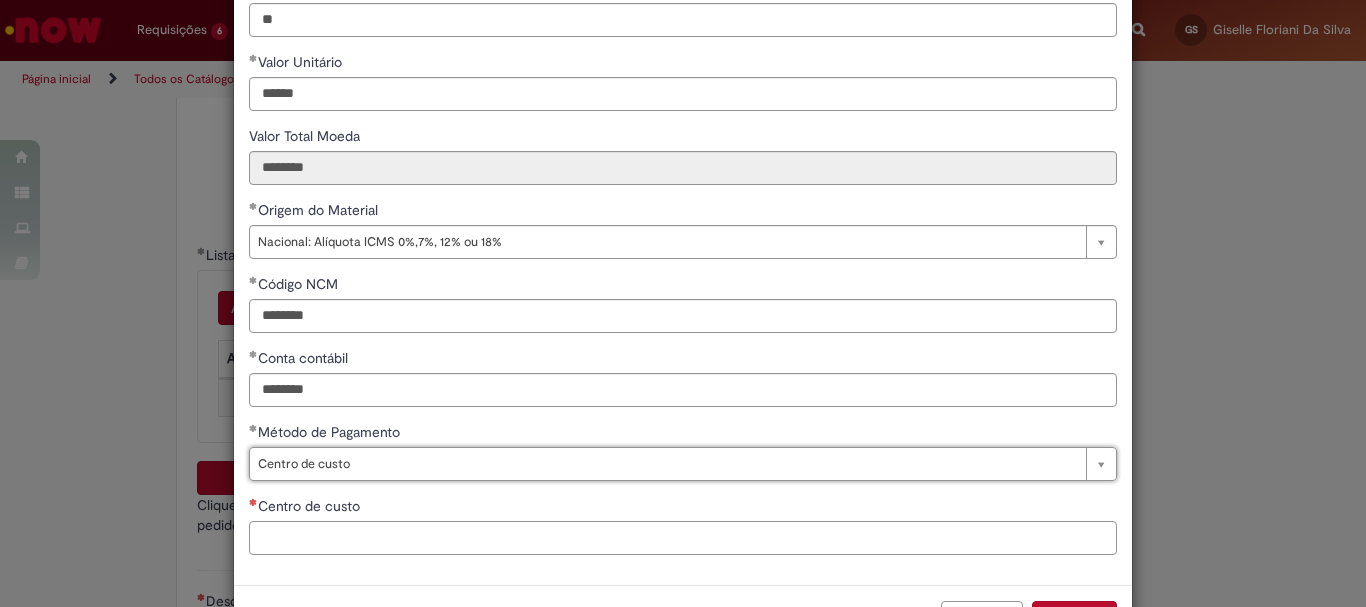 click on "Centro de custo" at bounding box center [683, 538] 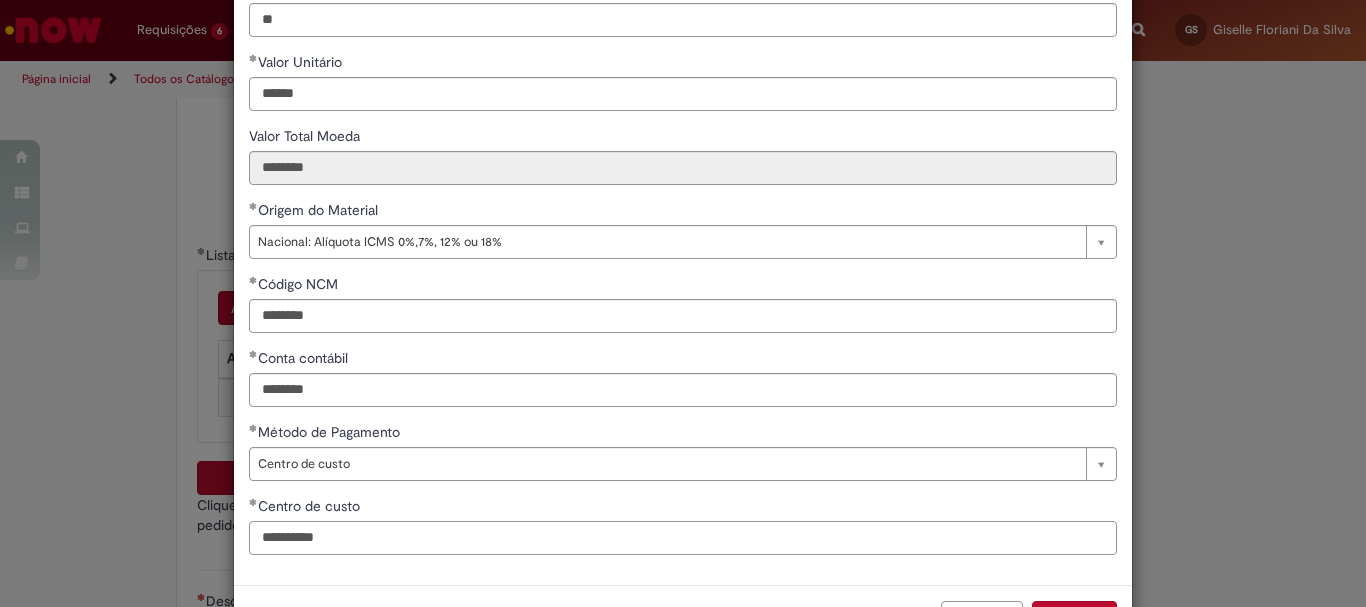 scroll, scrollTop: 347, scrollLeft: 0, axis: vertical 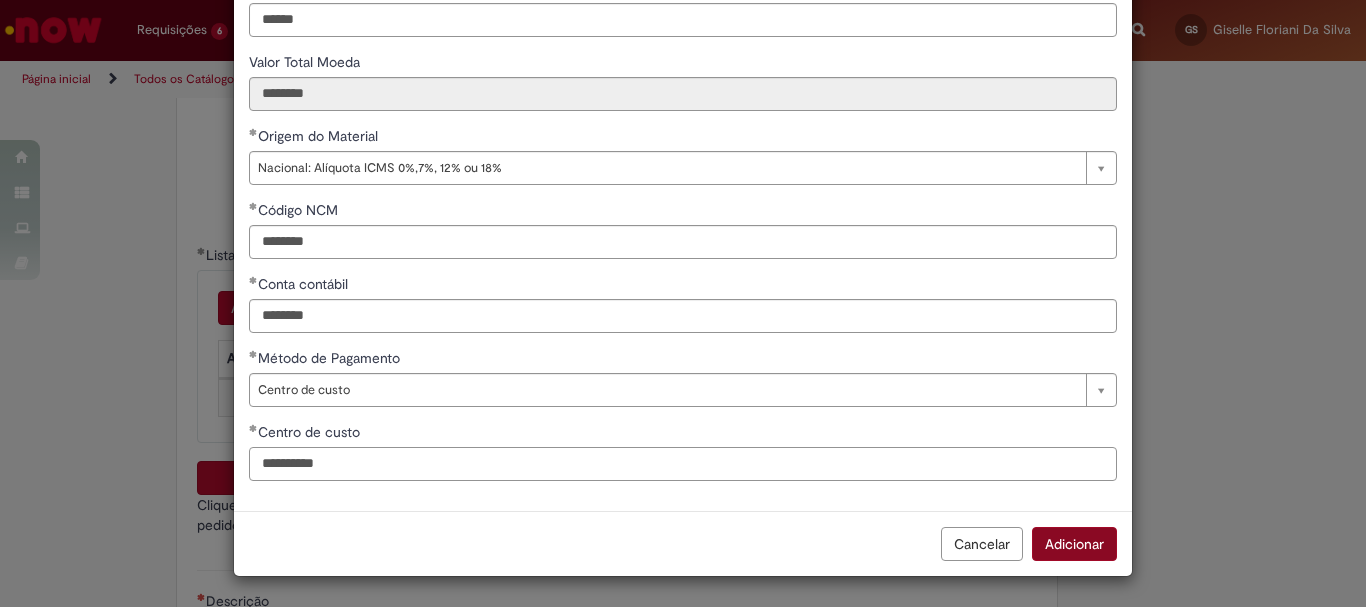 type on "**********" 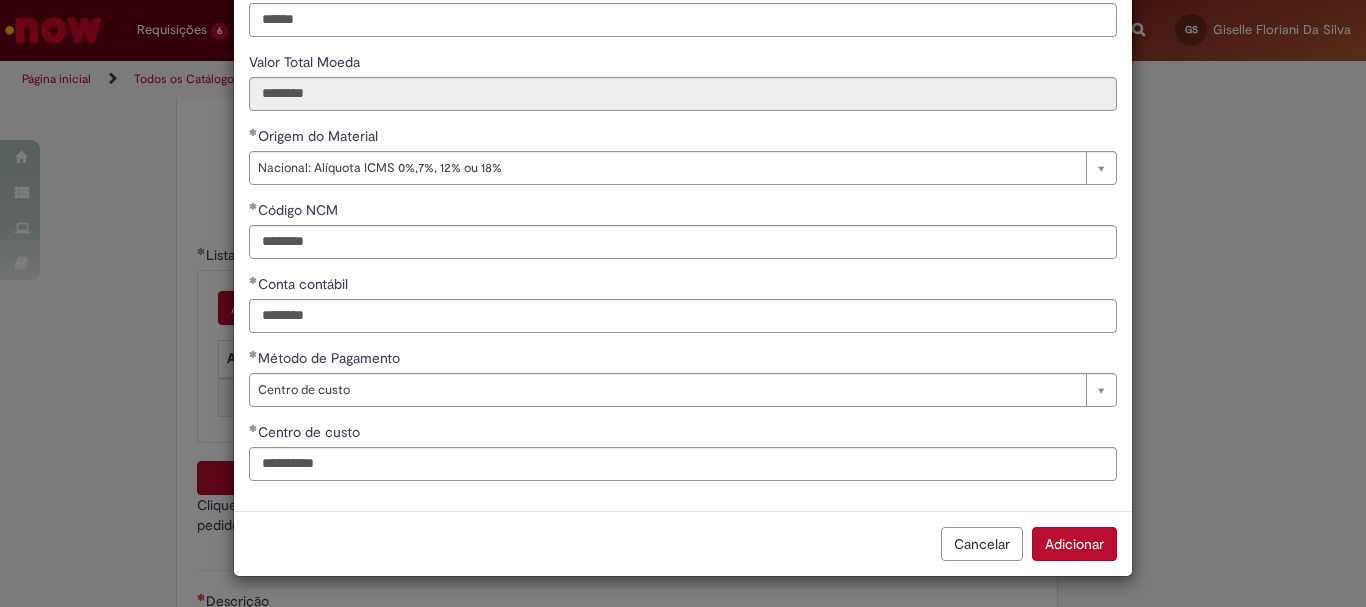 click on "Adicionar" at bounding box center (1074, 544) 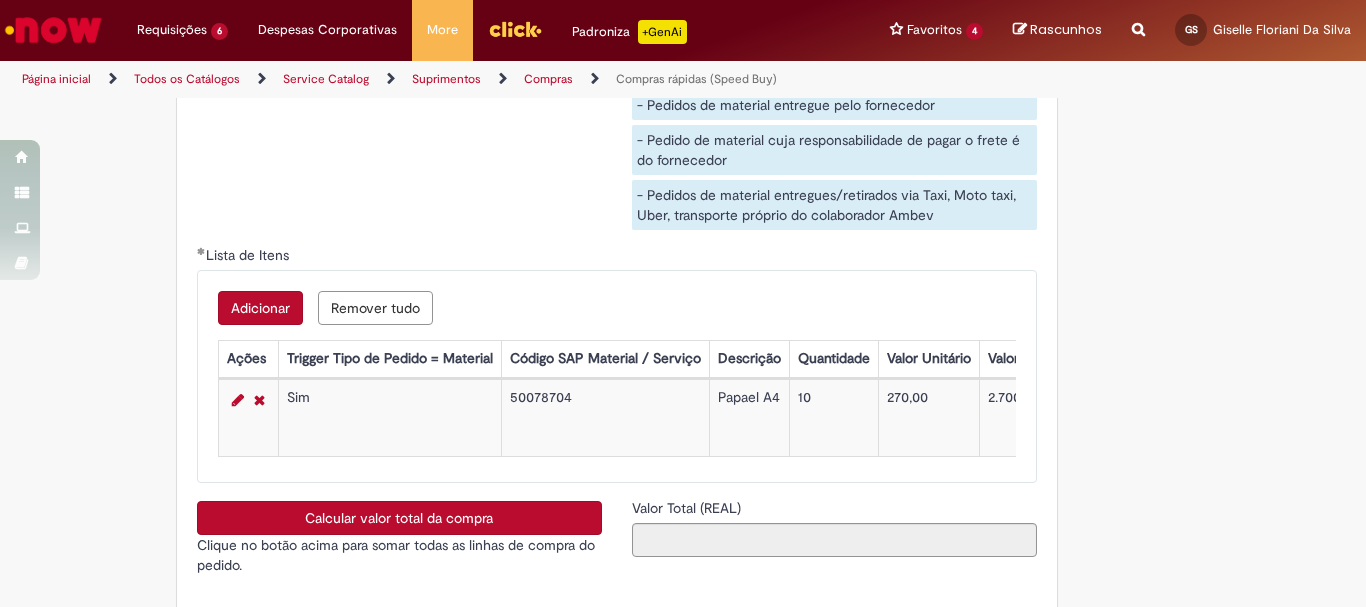 scroll, scrollTop: 3400, scrollLeft: 0, axis: vertical 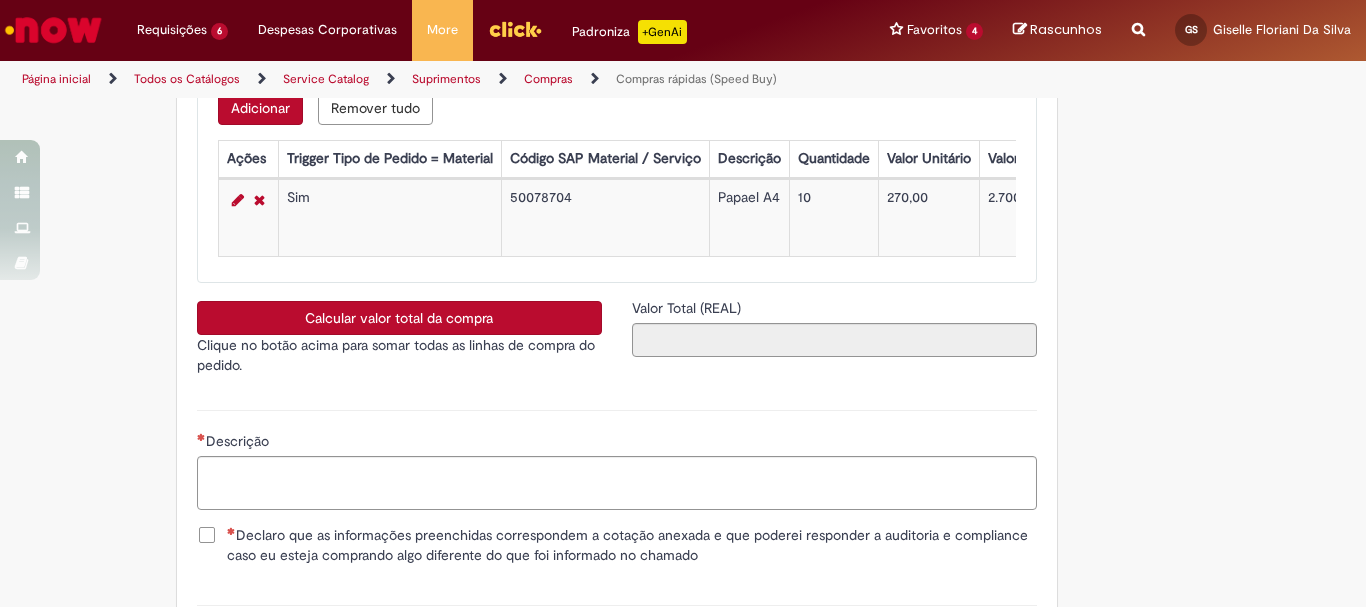 click on "Calcular valor total da compra" at bounding box center (399, 318) 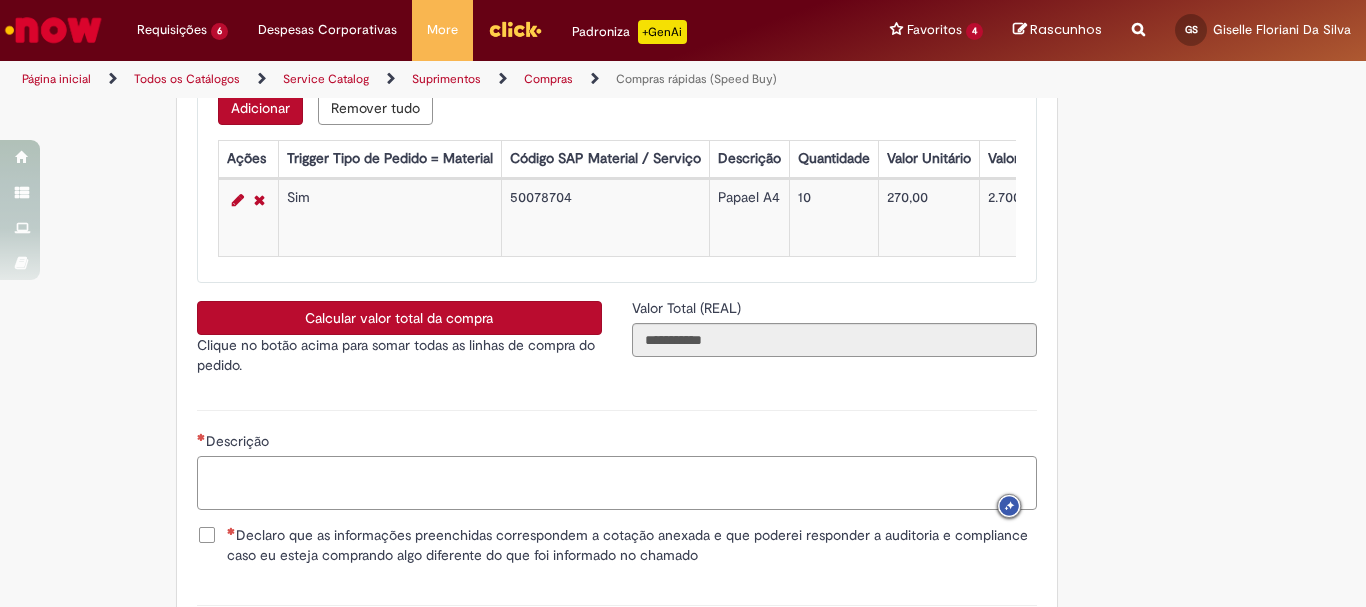 click on "Descrição" at bounding box center [617, 483] 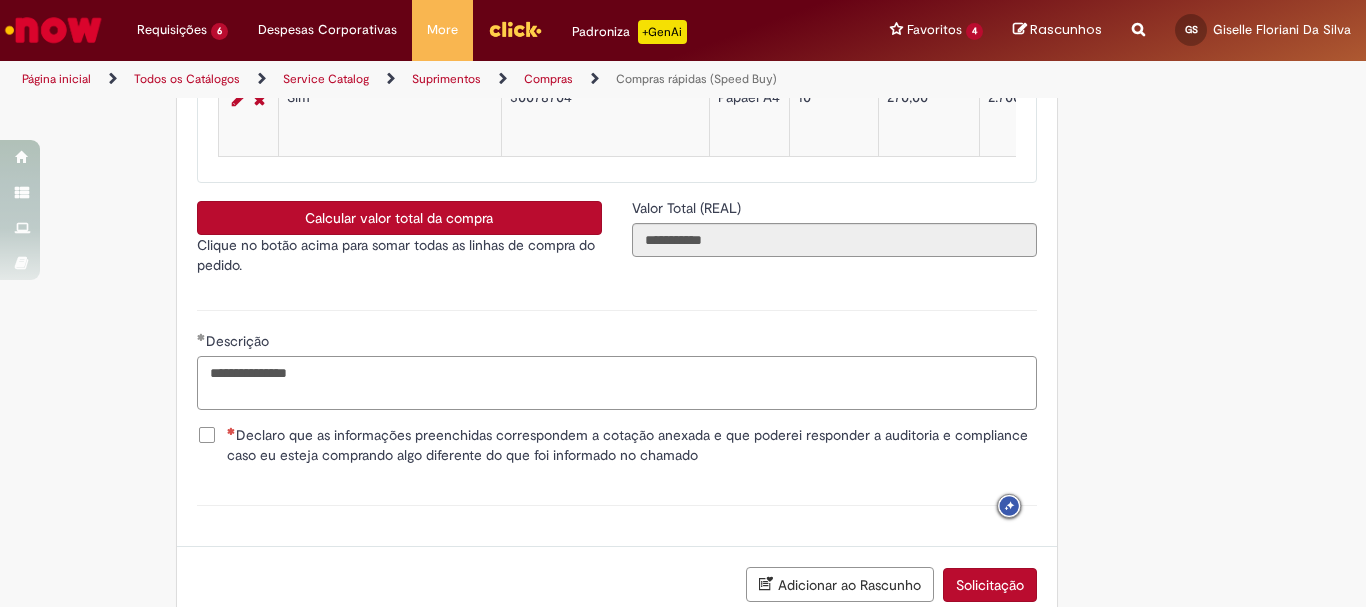 scroll, scrollTop: 3600, scrollLeft: 0, axis: vertical 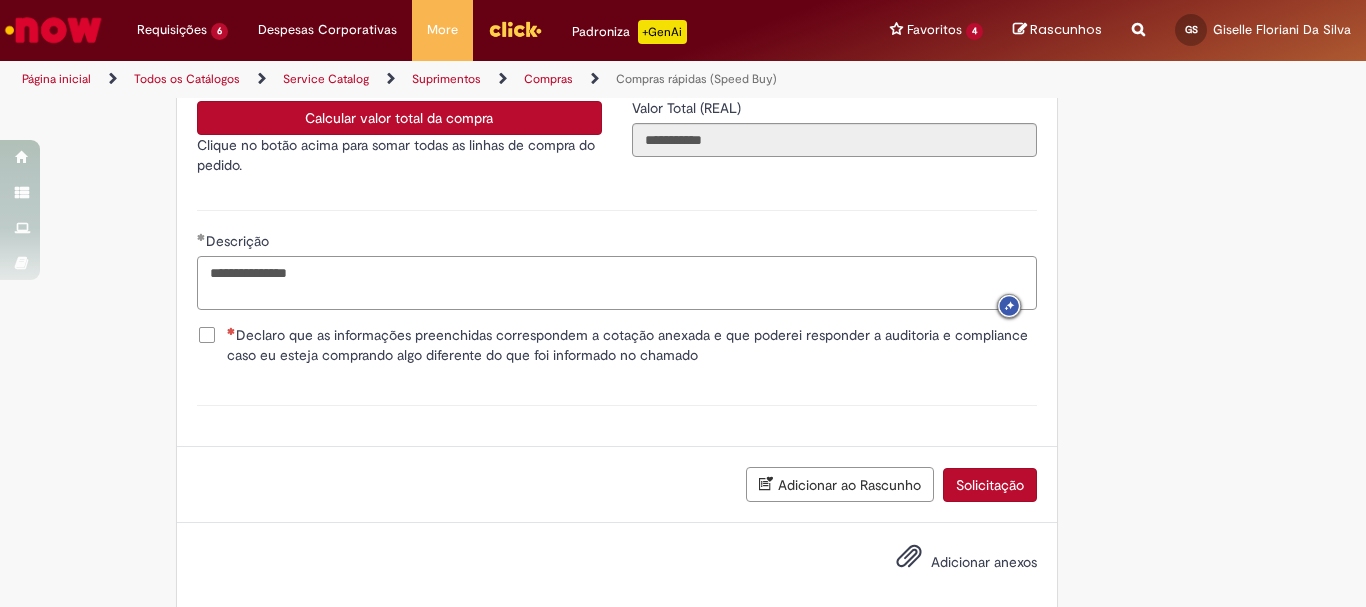 type on "**********" 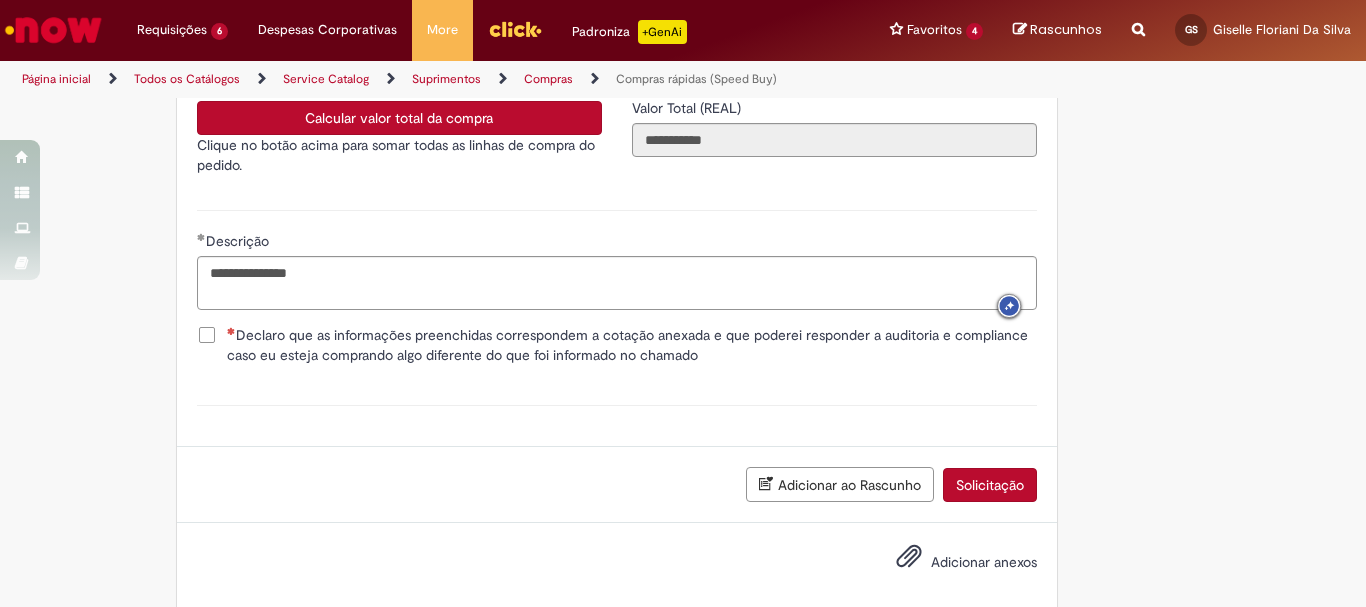click on "Declaro que as informações preenchidas correspondem a cotação anexada e que poderei responder a auditoria e compliance caso eu esteja comprando algo diferente do que foi informado no chamado" at bounding box center [632, 345] 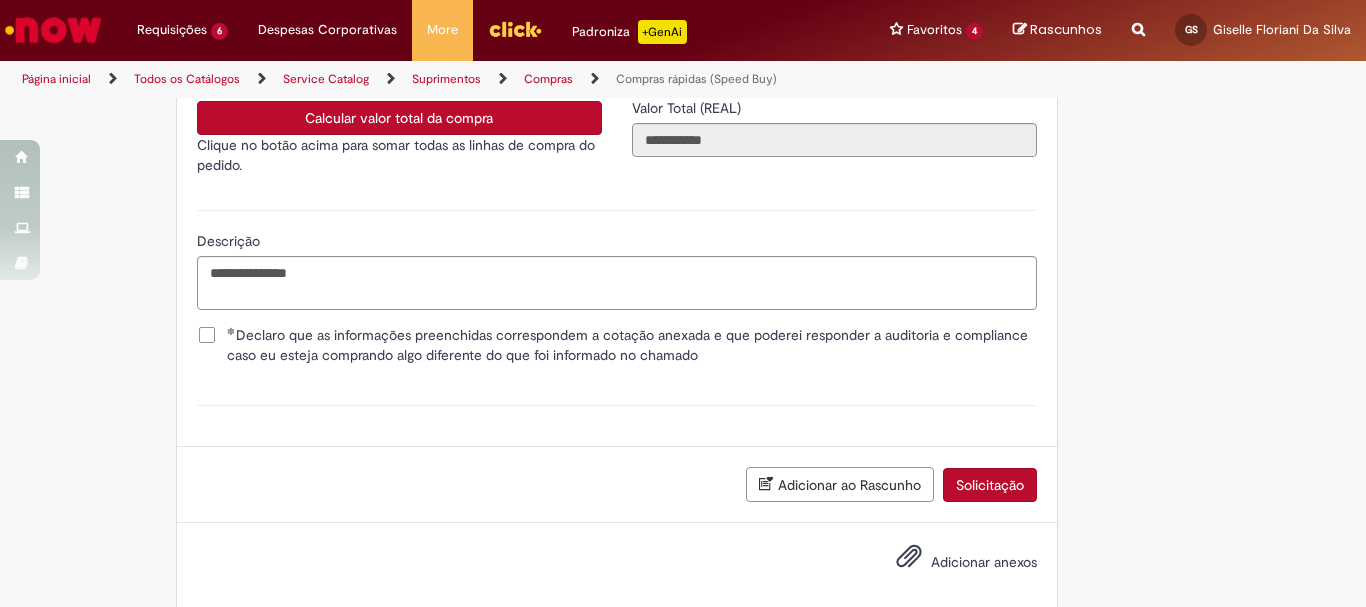 scroll, scrollTop: 3641, scrollLeft: 0, axis: vertical 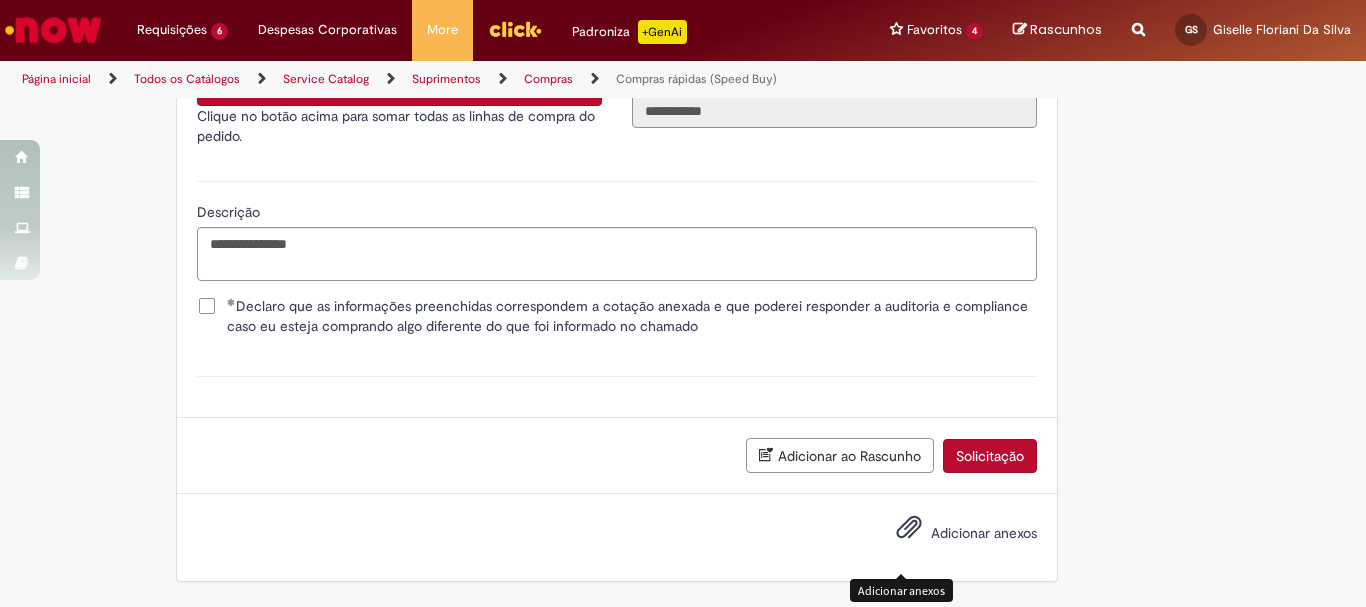 click at bounding box center (909, 528) 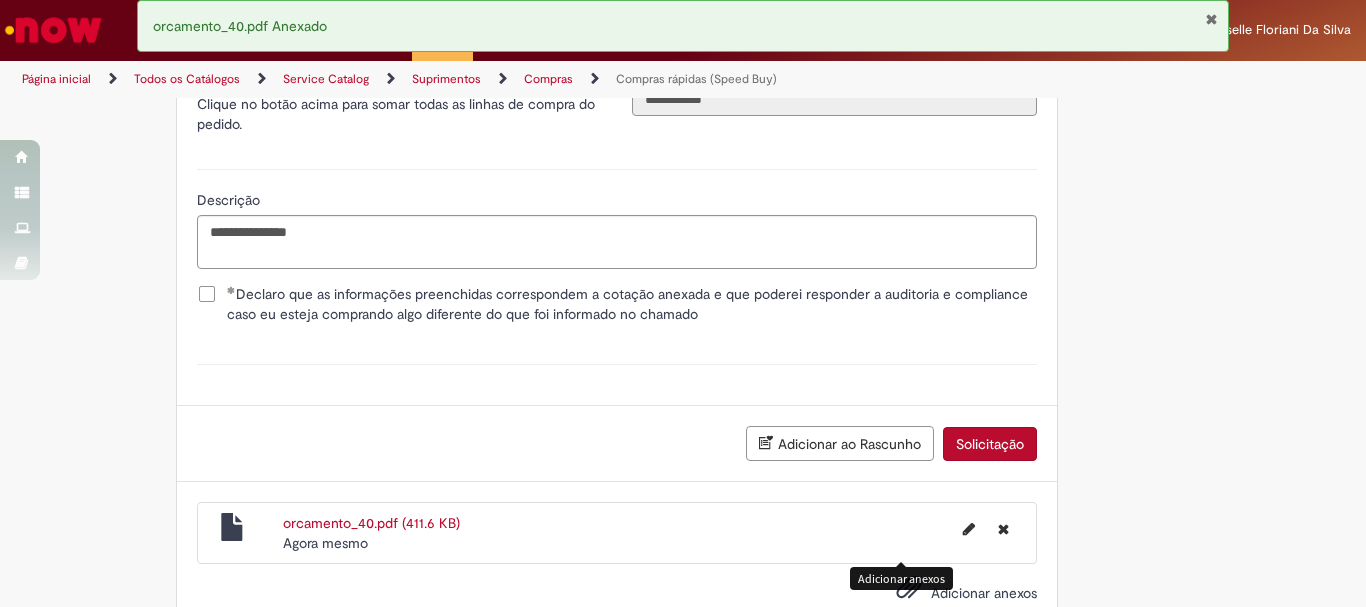 scroll, scrollTop: 3713, scrollLeft: 0, axis: vertical 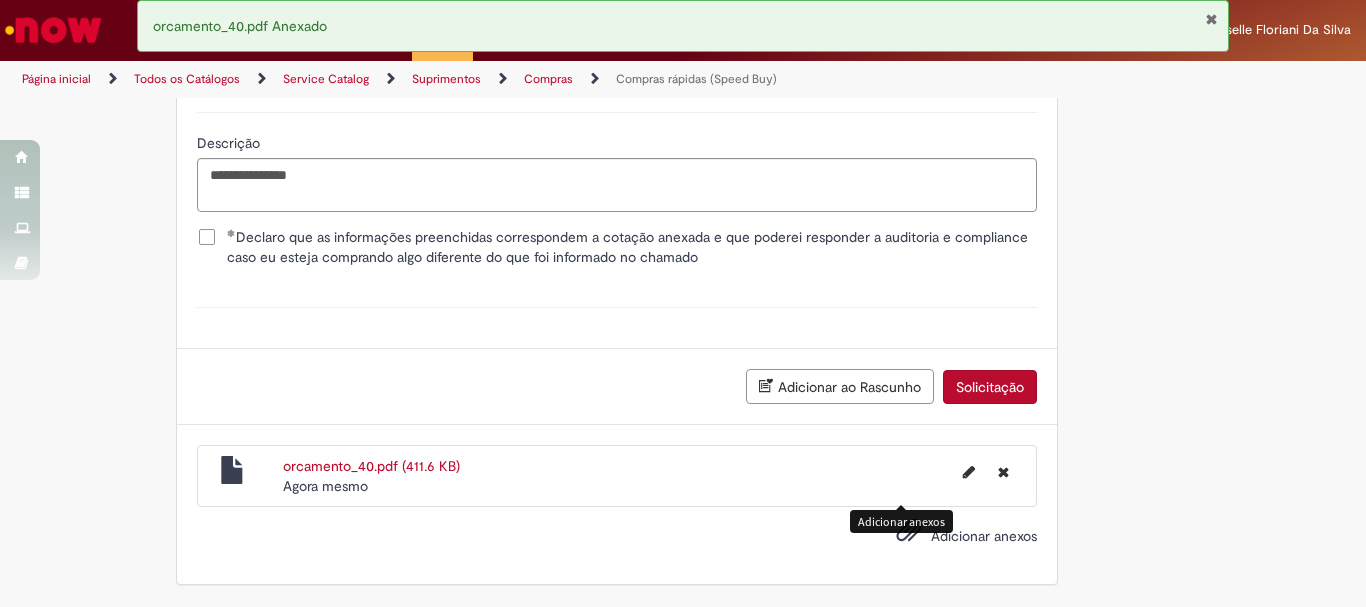 click on "Solicitação" at bounding box center (990, 387) 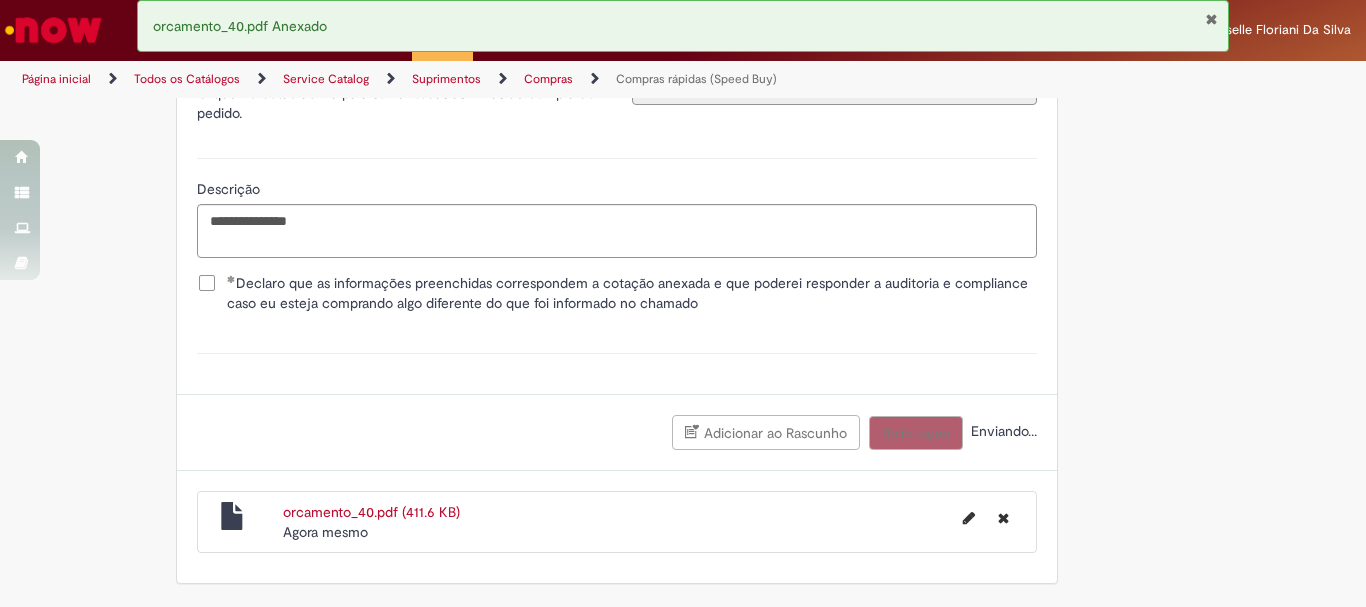 scroll, scrollTop: 3667, scrollLeft: 0, axis: vertical 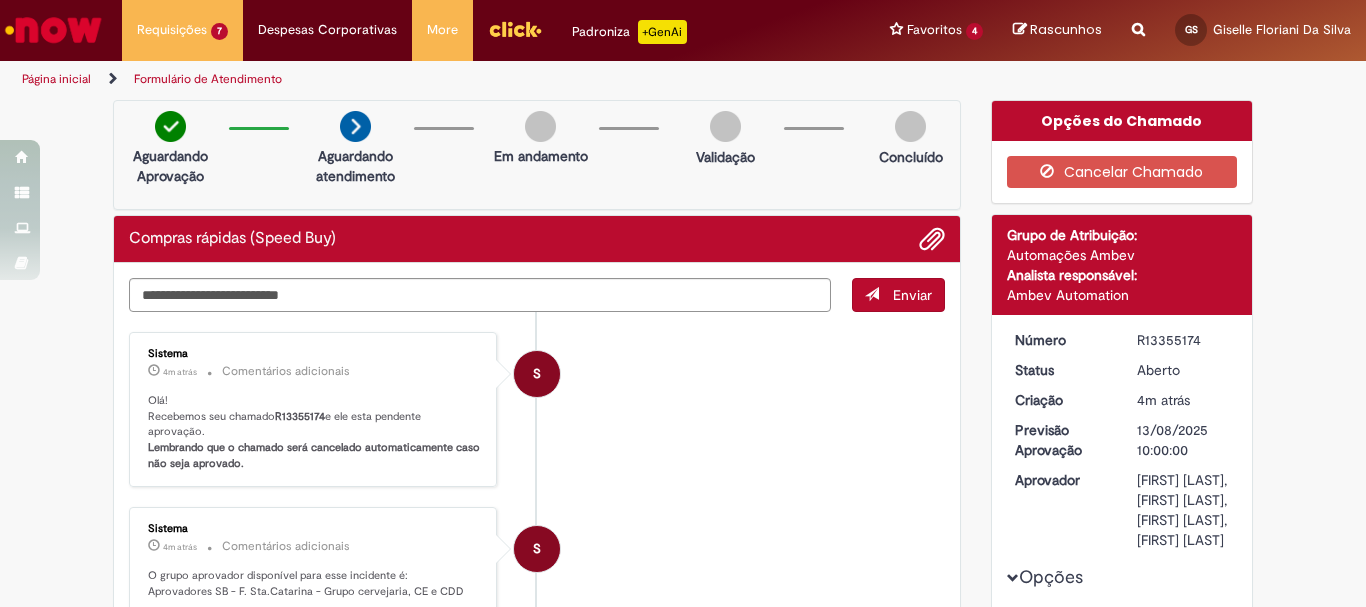 click on "Página inicial" at bounding box center [56, 79] 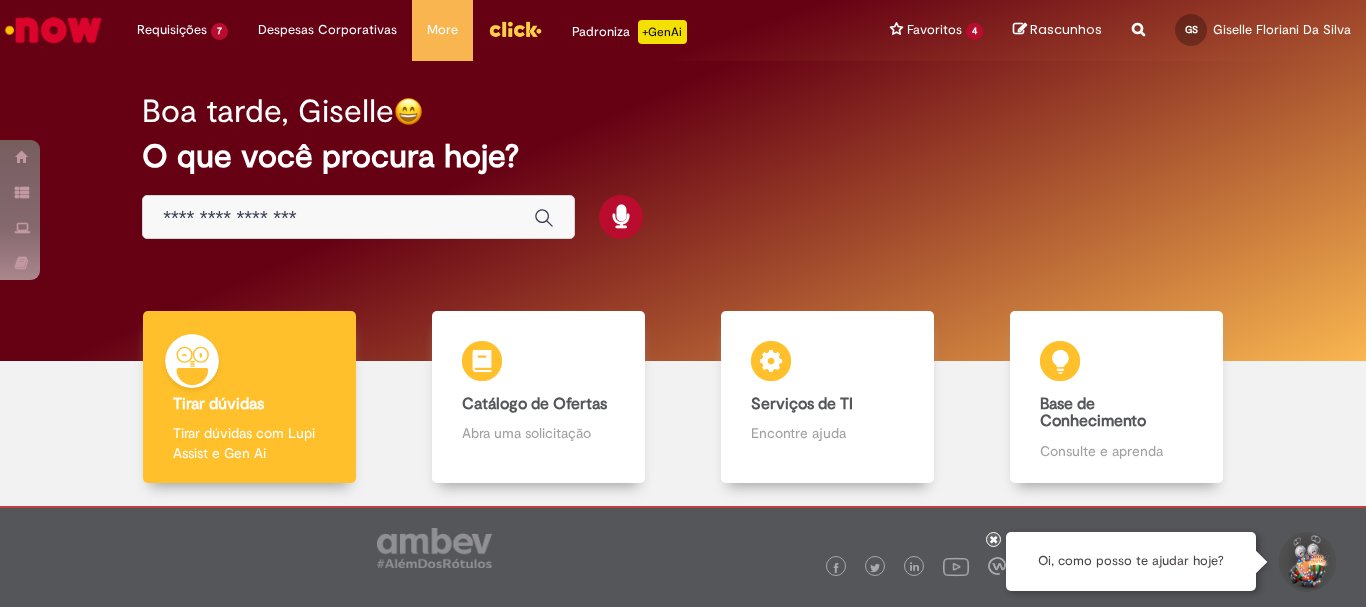 click at bounding box center [338, 218] 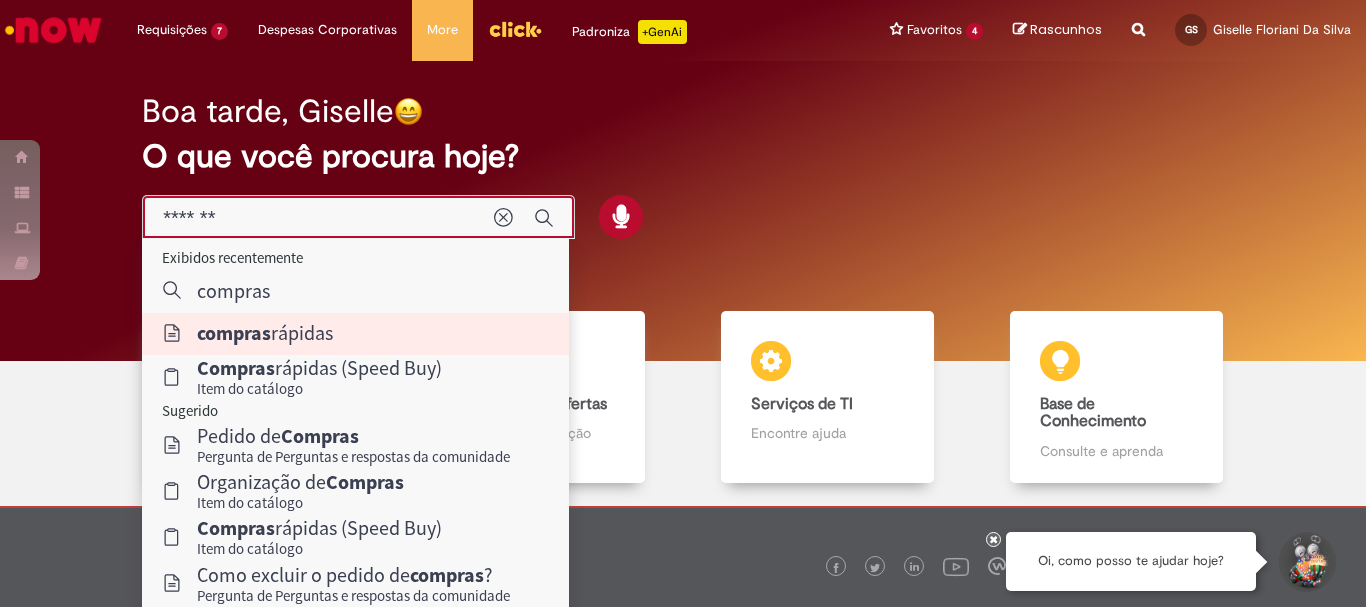 type on "**********" 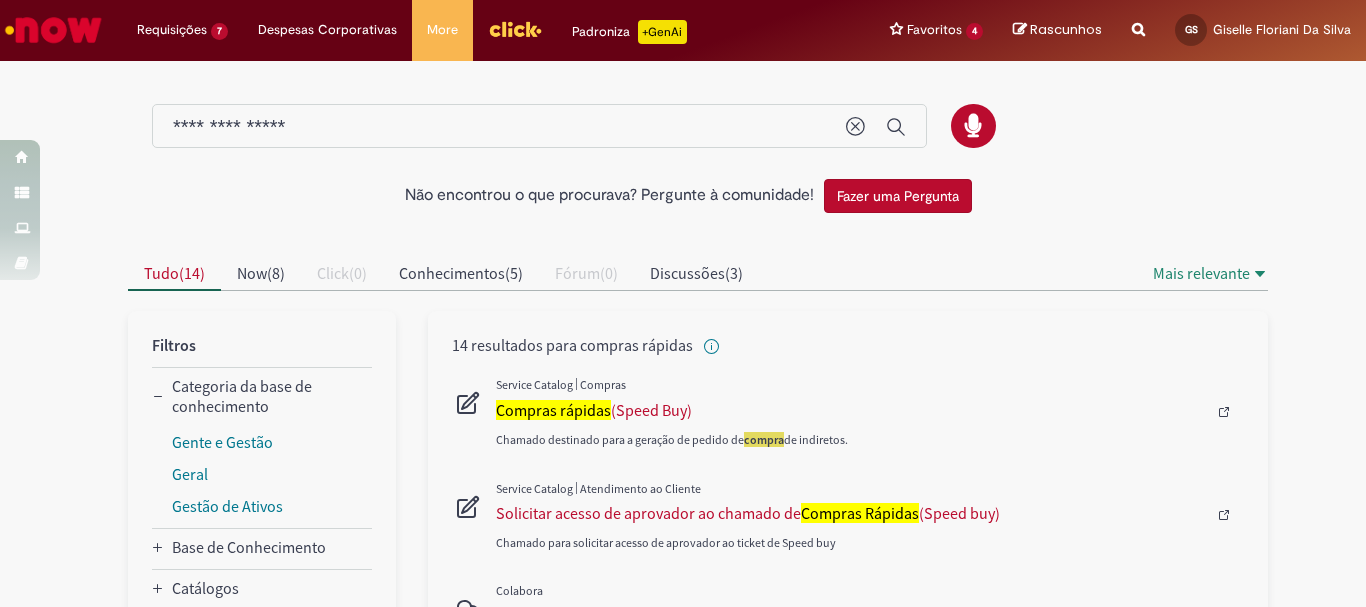 click at bounding box center [870, 412] 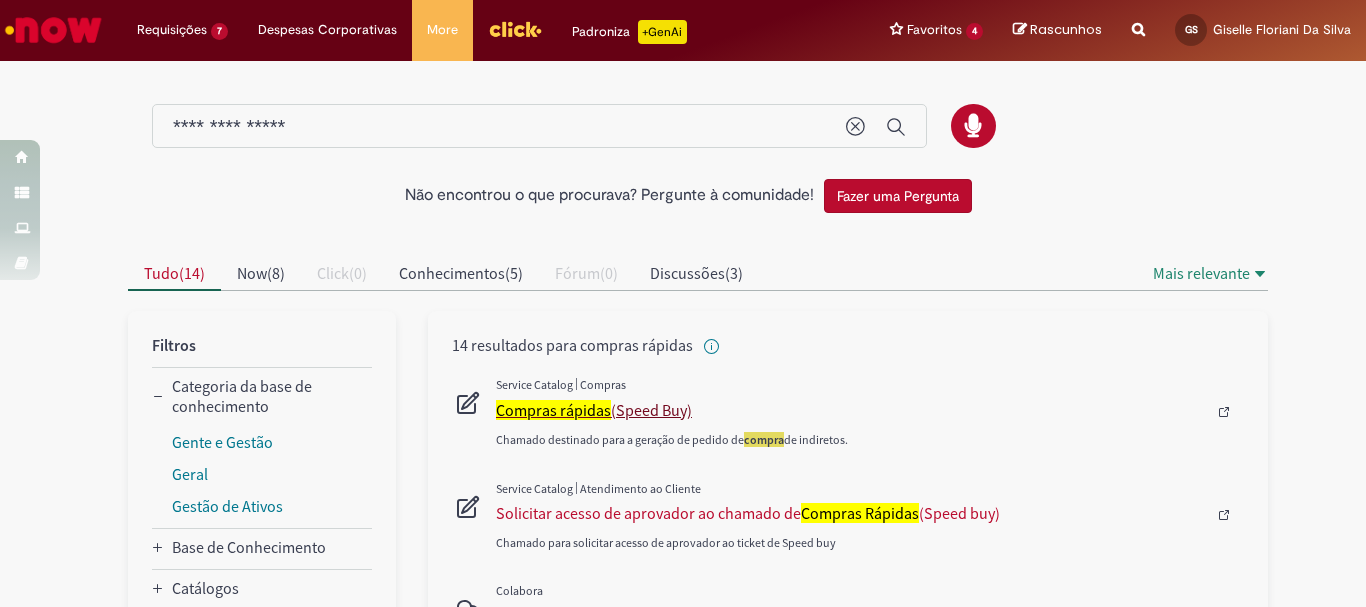 click on "Compras rápidas" at bounding box center (553, 410) 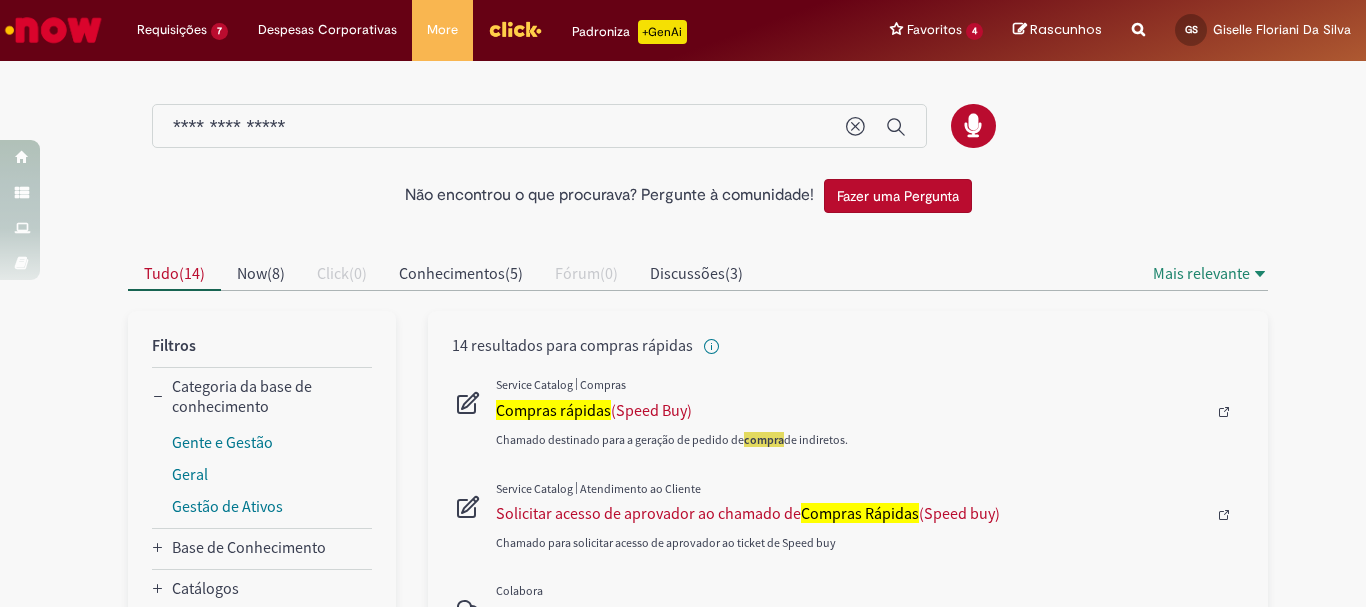type 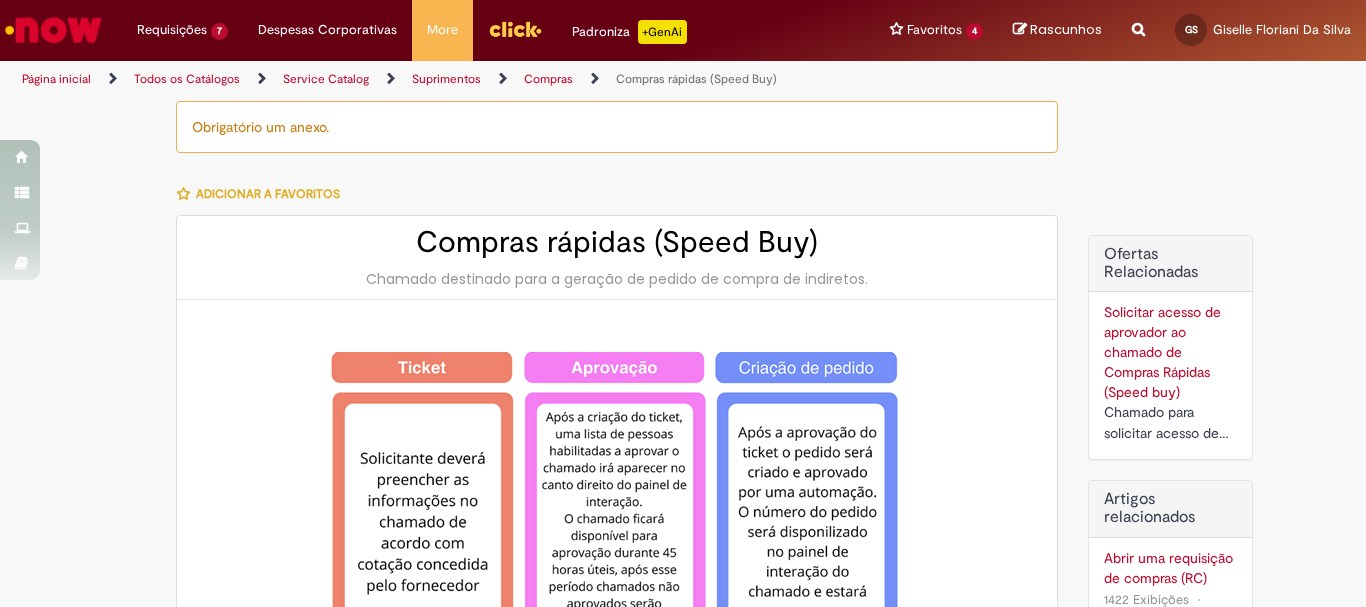 type on "********" 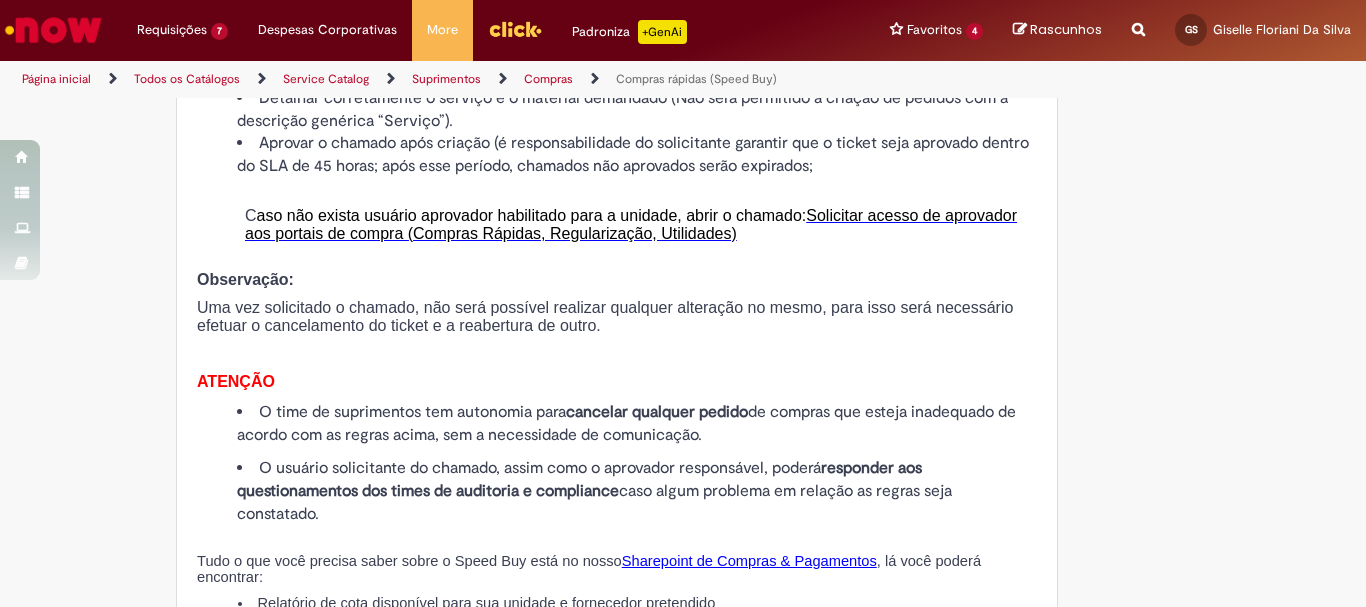 scroll, scrollTop: 2300, scrollLeft: 0, axis: vertical 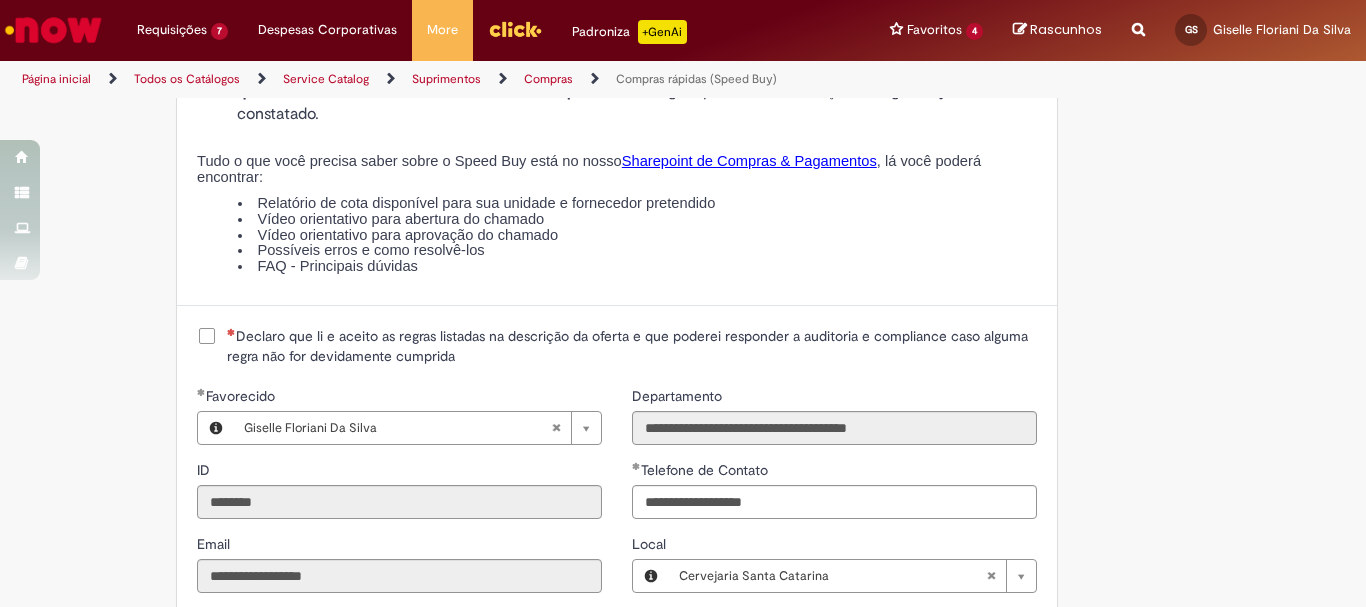 click on "Declaro que li e aceito as regras listadas na descrição da oferta e que poderei responder a auditoria e compliance caso alguma regra não for devidamente cumprida" at bounding box center (632, 346) 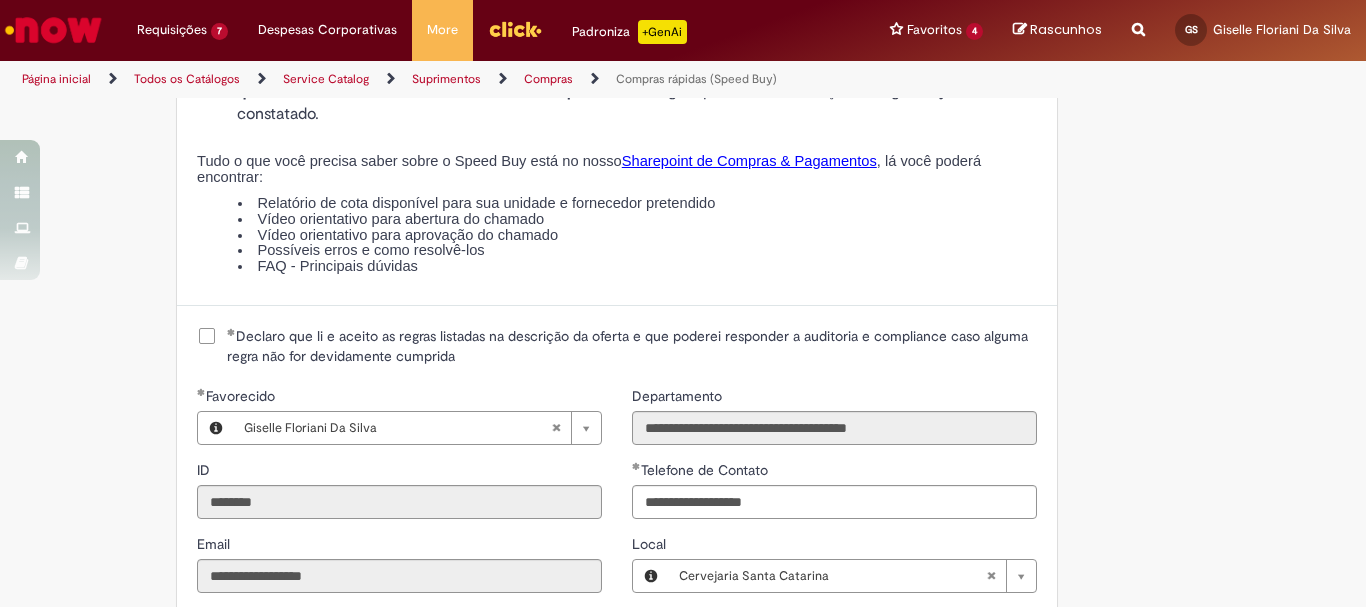 scroll, scrollTop: 2700, scrollLeft: 0, axis: vertical 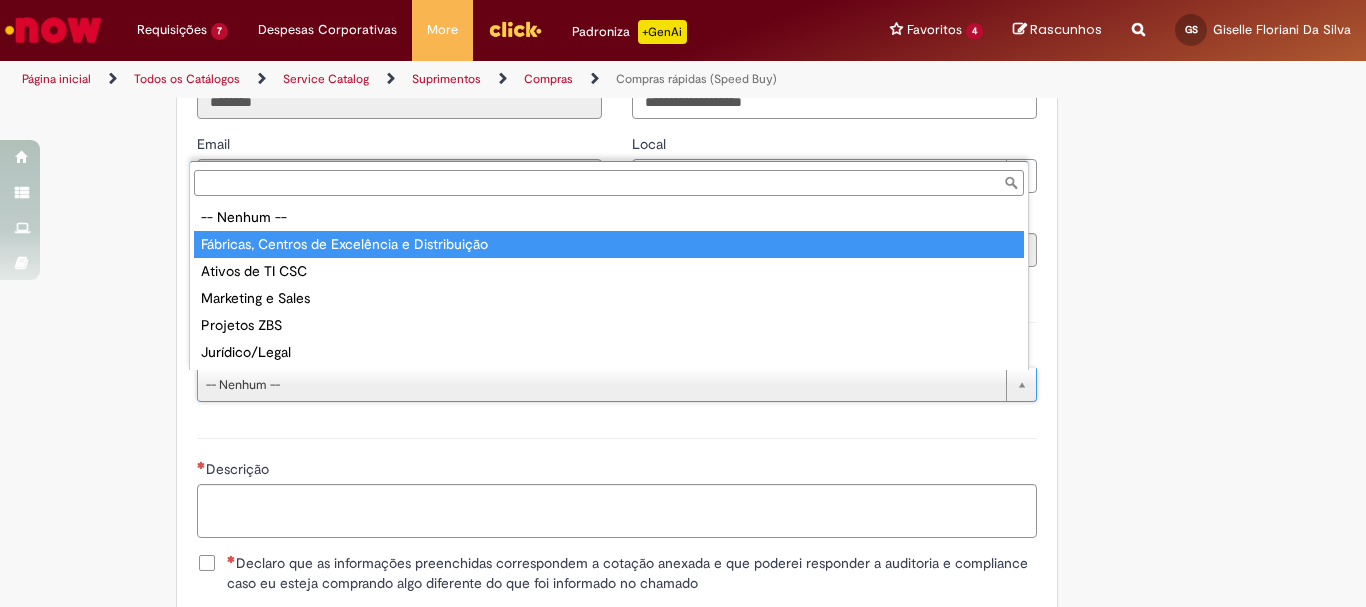 type on "**********" 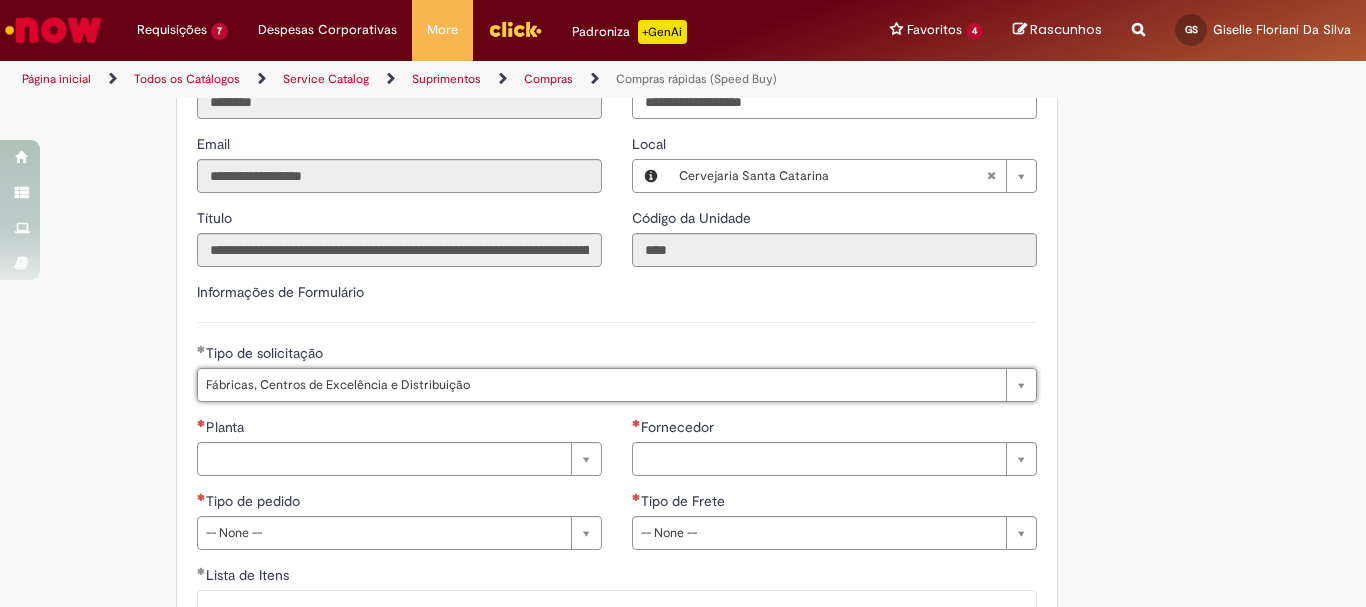scroll, scrollTop: 2900, scrollLeft: 0, axis: vertical 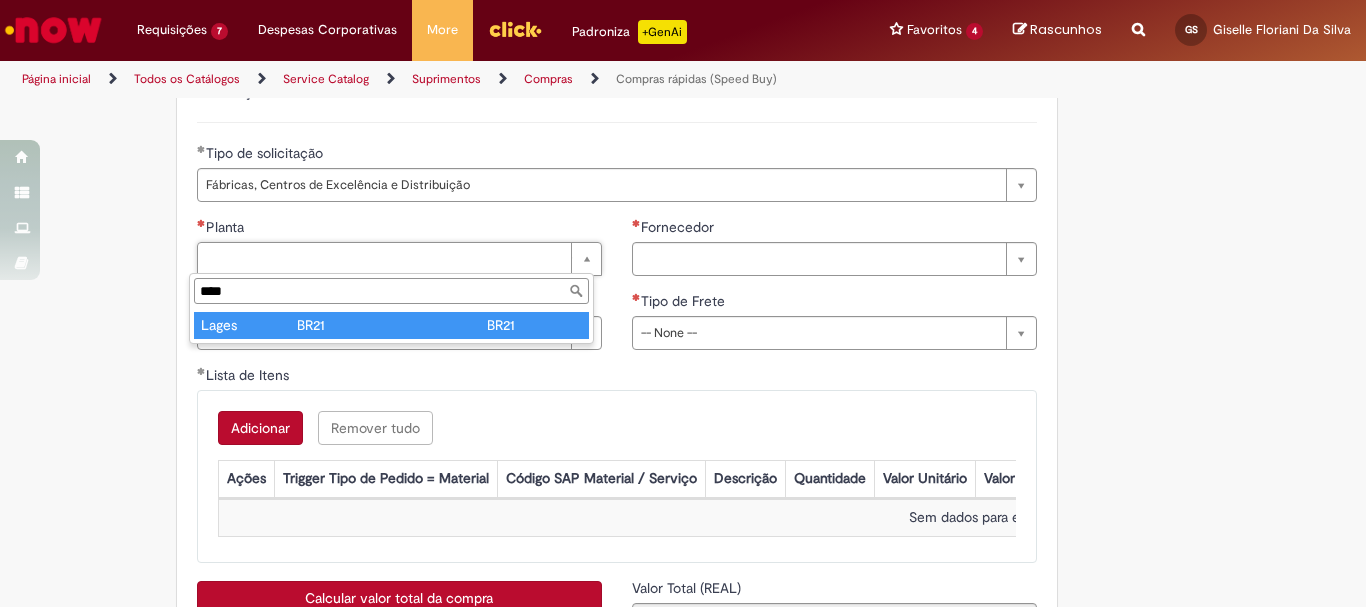 type on "****" 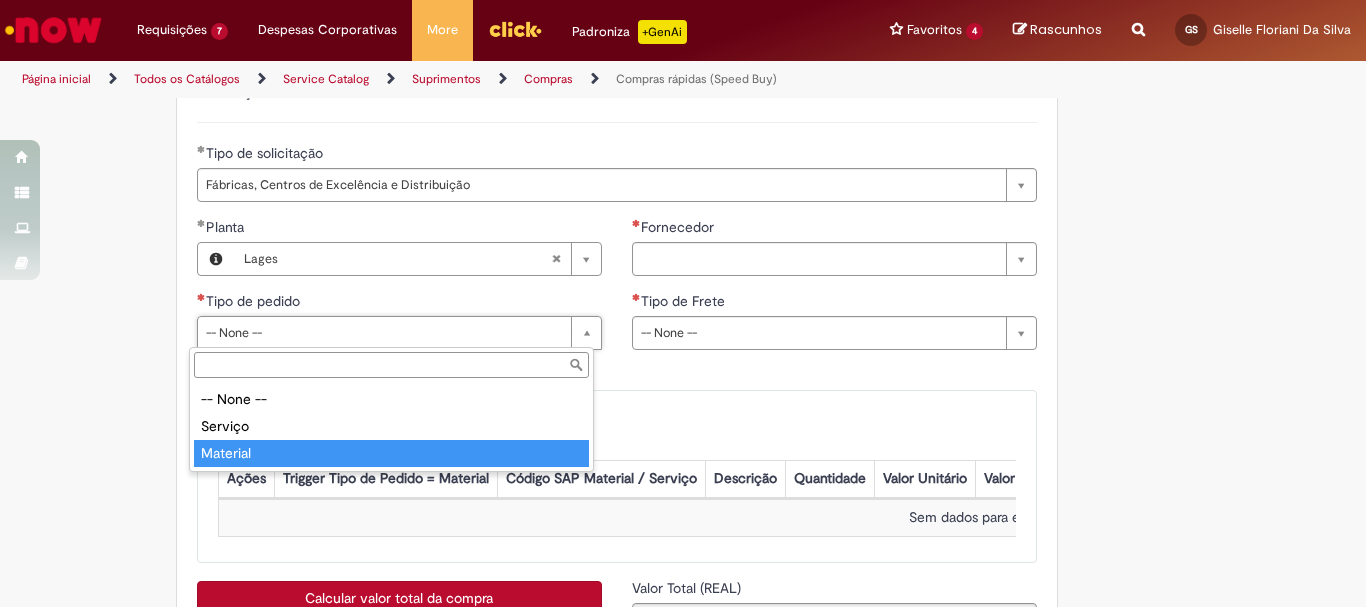 type on "********" 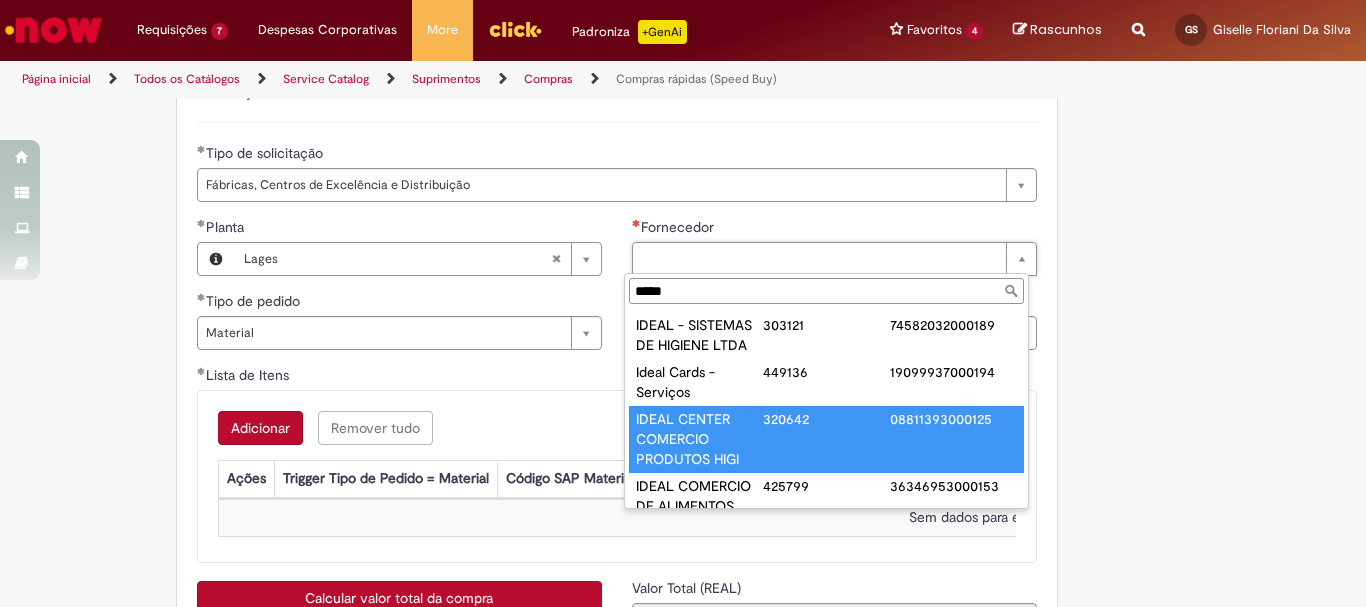 type on "*****" 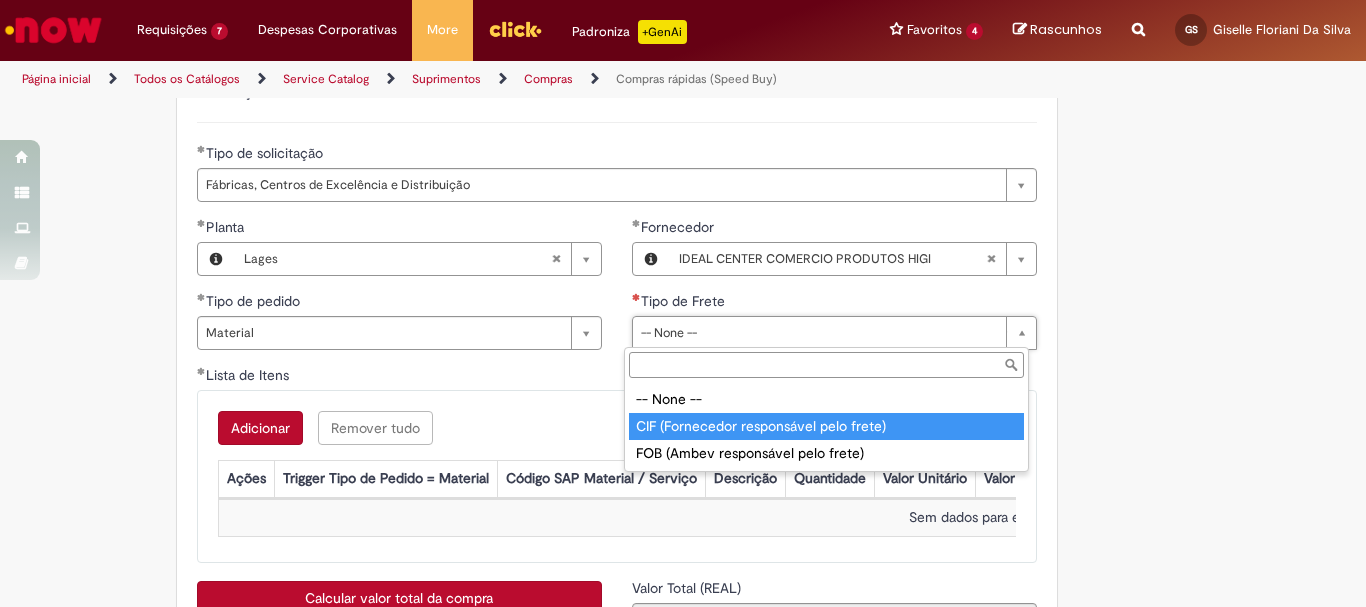 type on "**********" 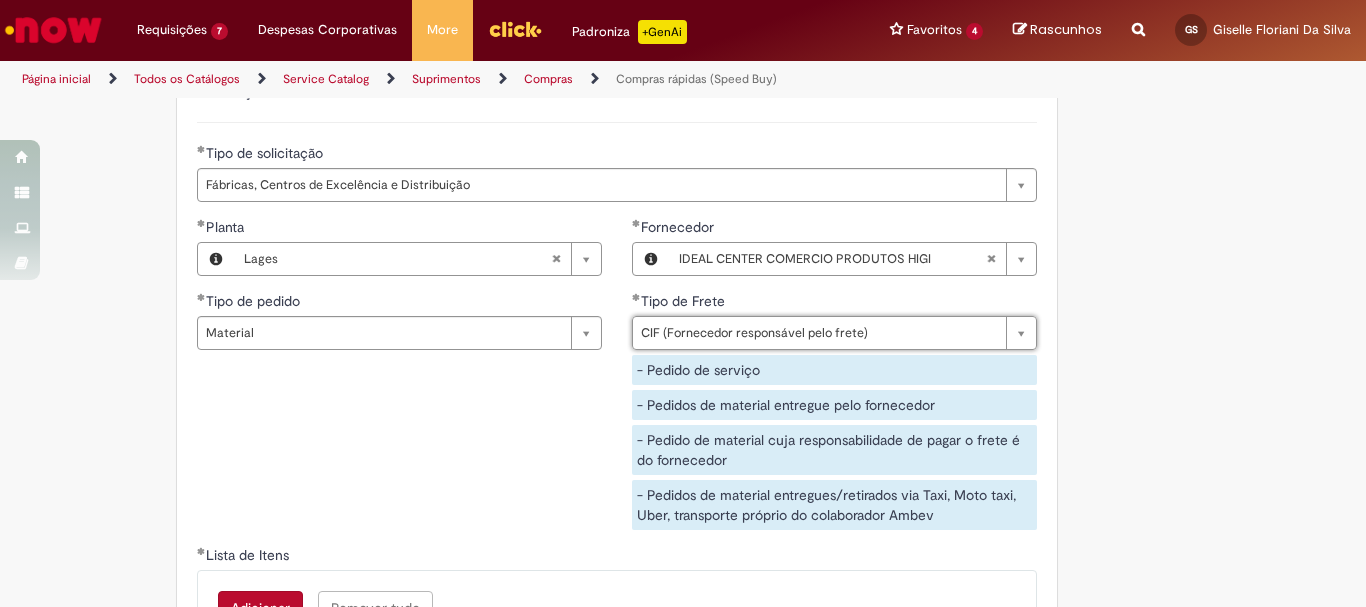 scroll, scrollTop: 3200, scrollLeft: 0, axis: vertical 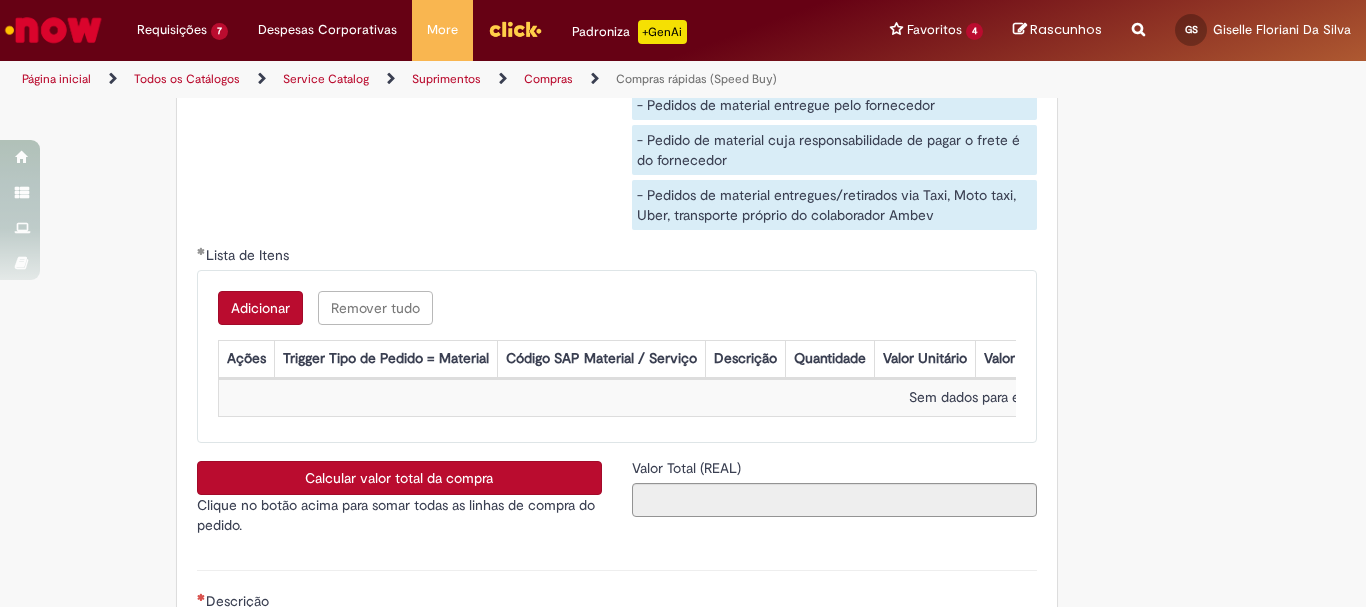 click on "Adicionar" at bounding box center (260, 308) 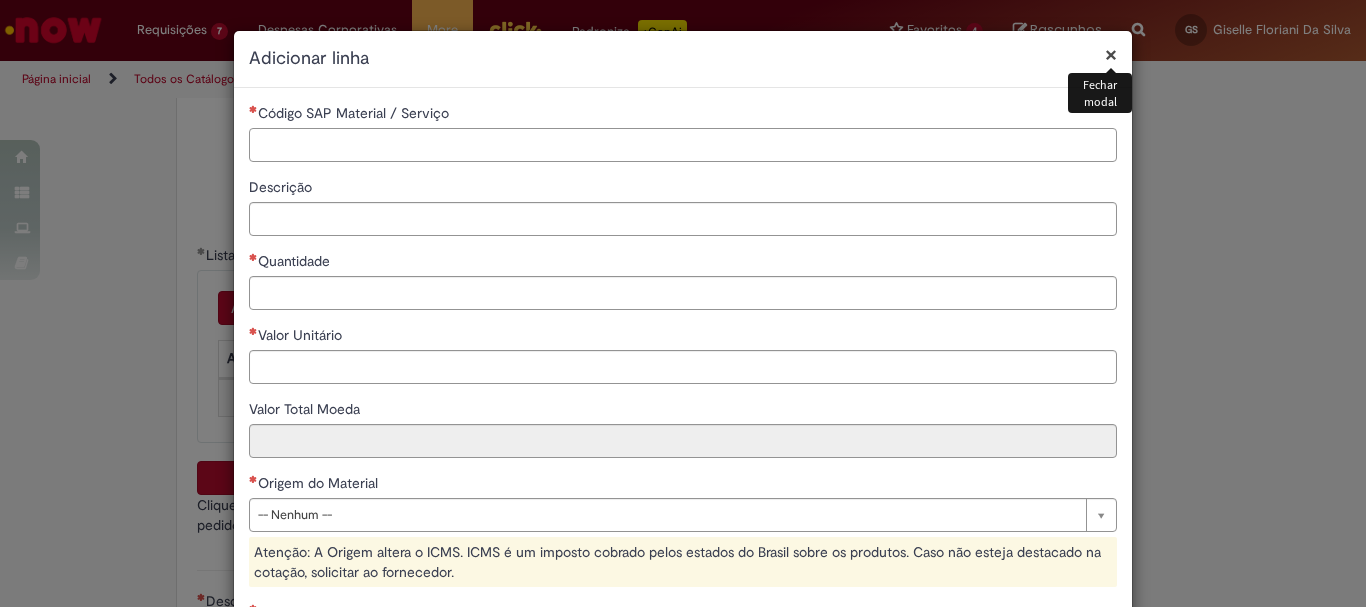 click on "Código SAP Material / Serviço" at bounding box center [683, 145] 